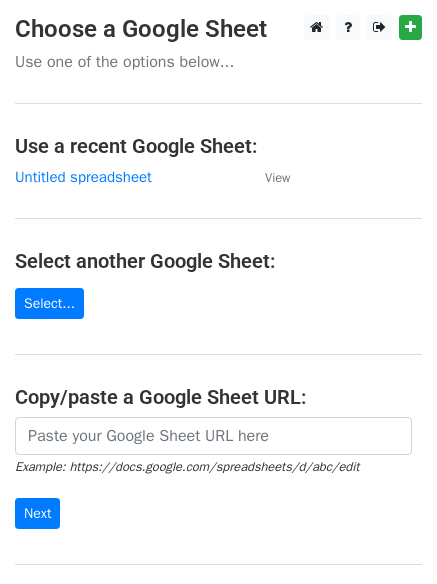 scroll, scrollTop: 0, scrollLeft: 0, axis: both 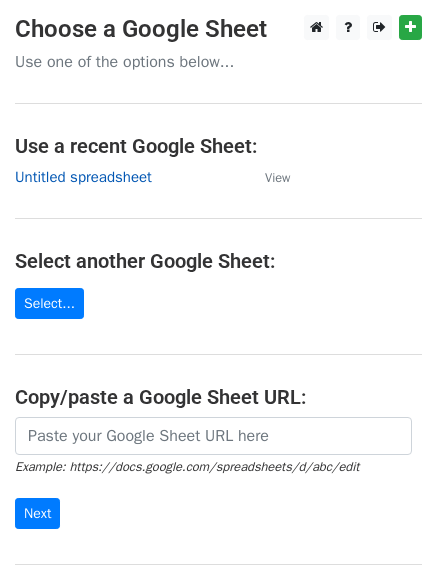click on "Untitled spreadsheet" at bounding box center (83, 177) 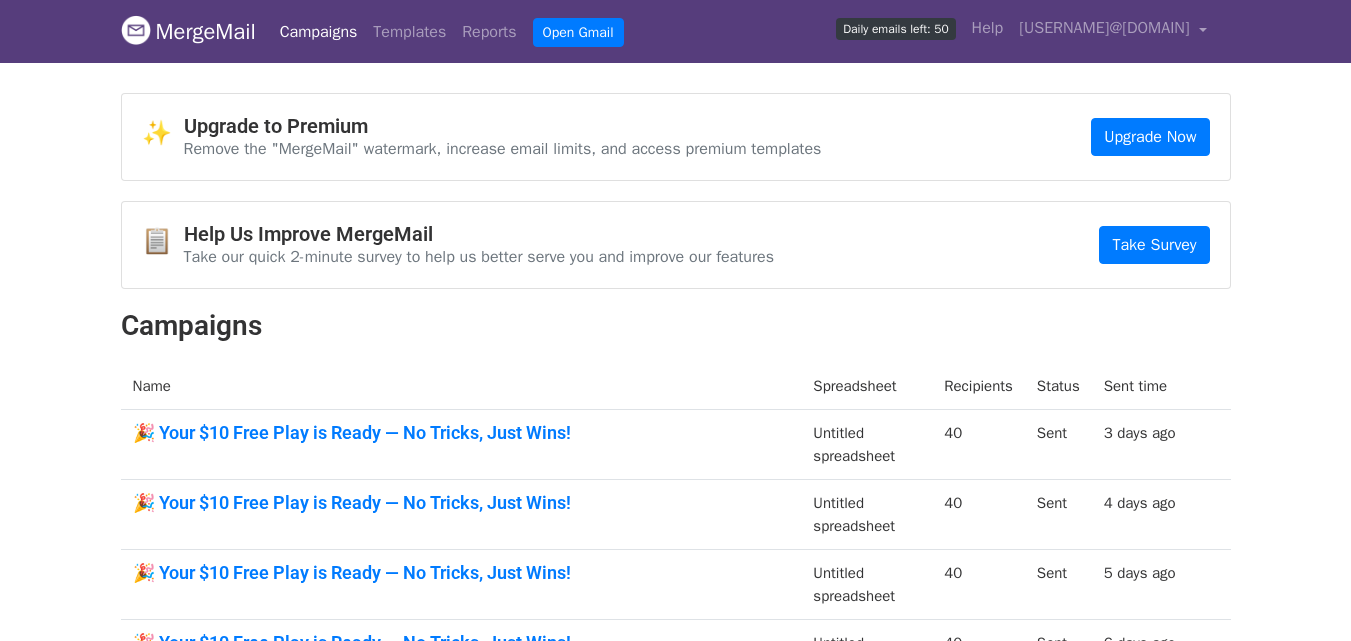 scroll, scrollTop: 0, scrollLeft: 0, axis: both 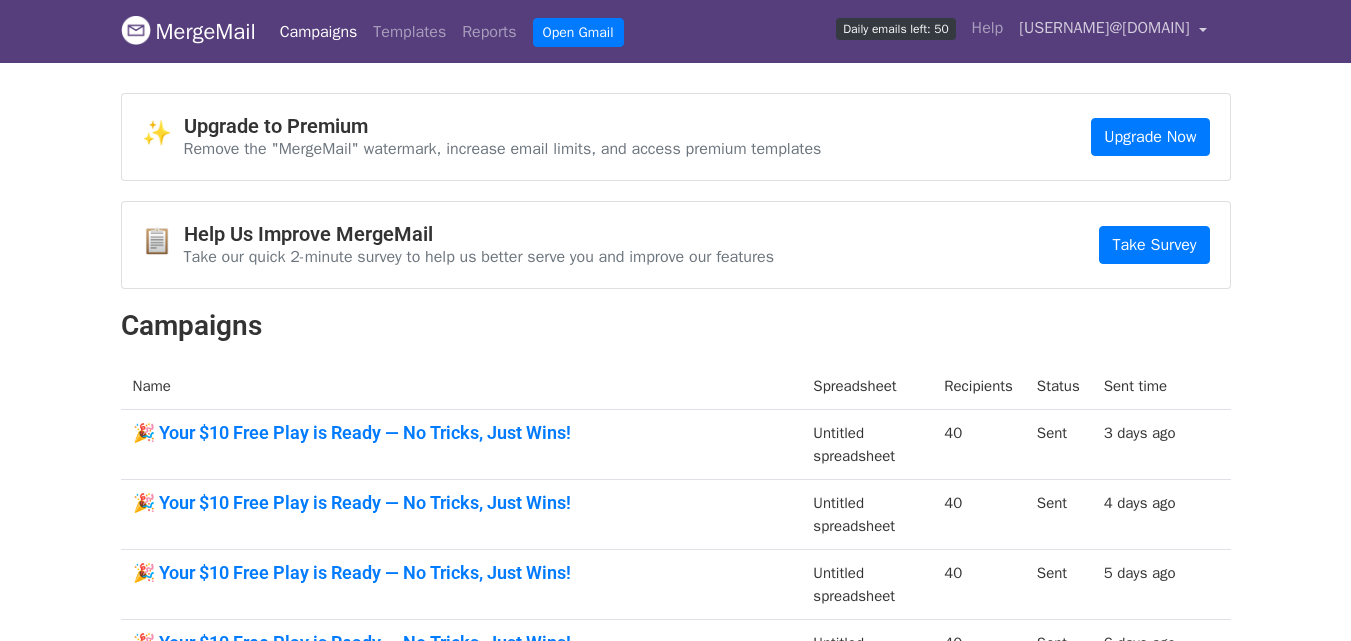 click on "audreykane96@gmail.com" at bounding box center [1104, 28] 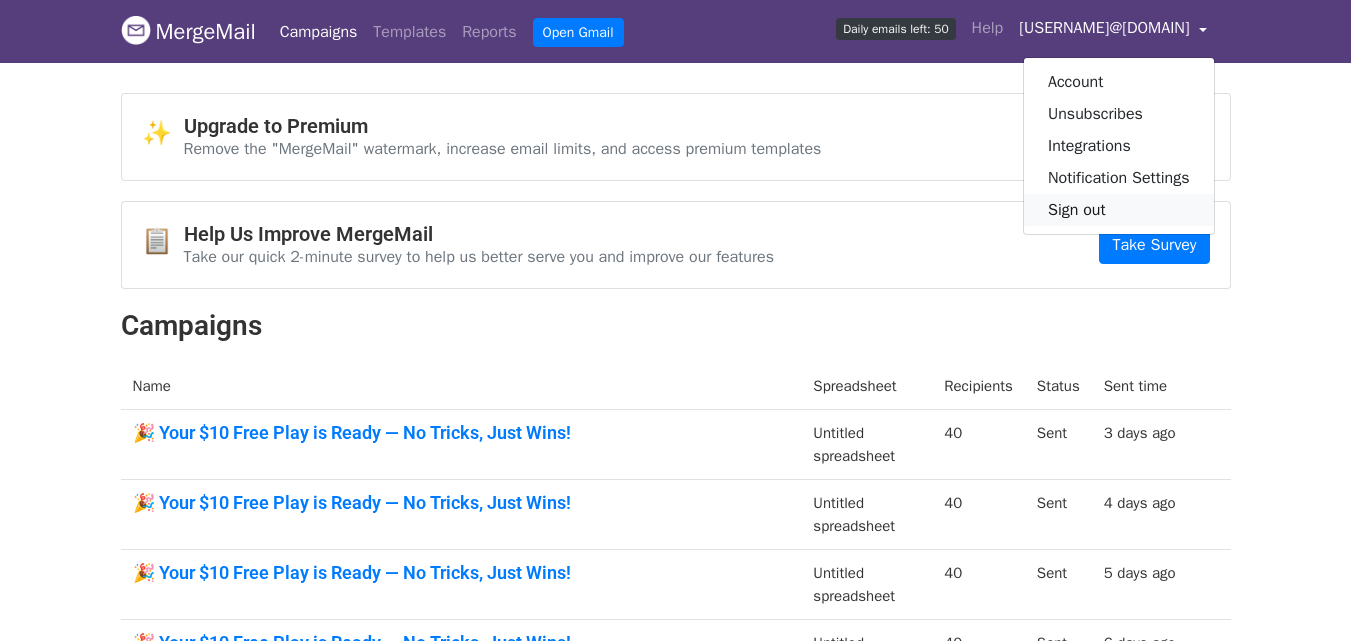 click on "Sign out" at bounding box center [1119, 210] 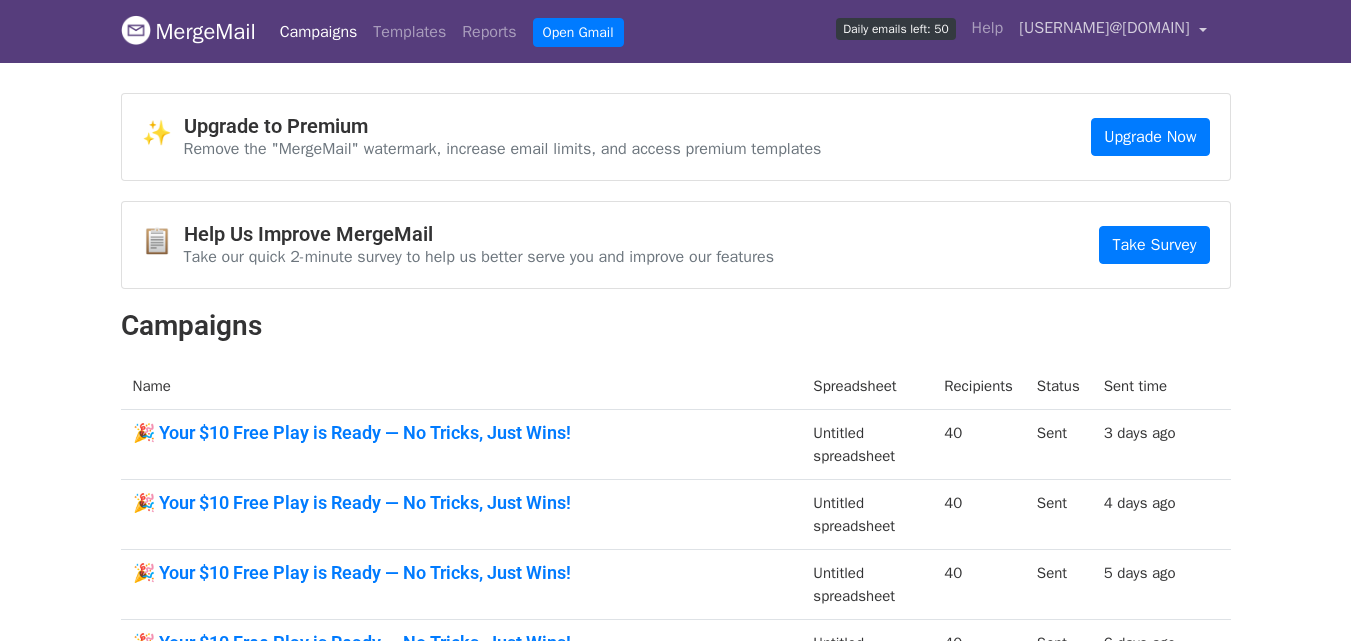 click on "audreykane96@gmail.com" at bounding box center [1104, 28] 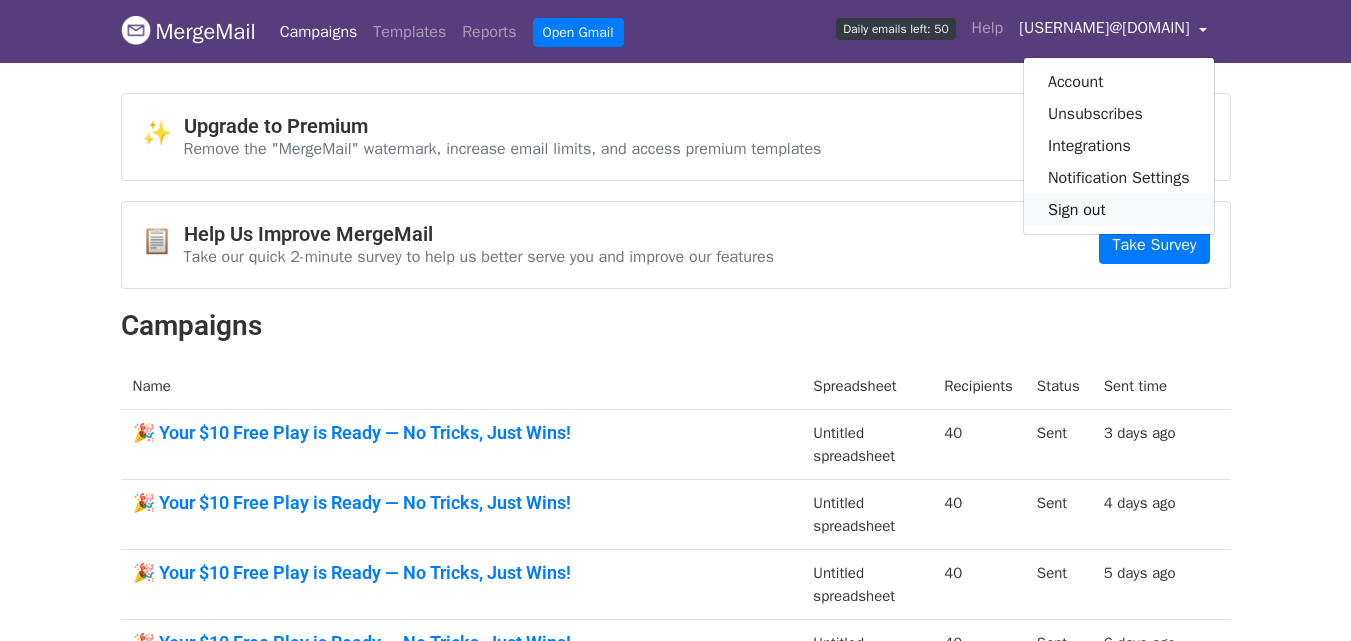 click on "Sign out" at bounding box center (1119, 210) 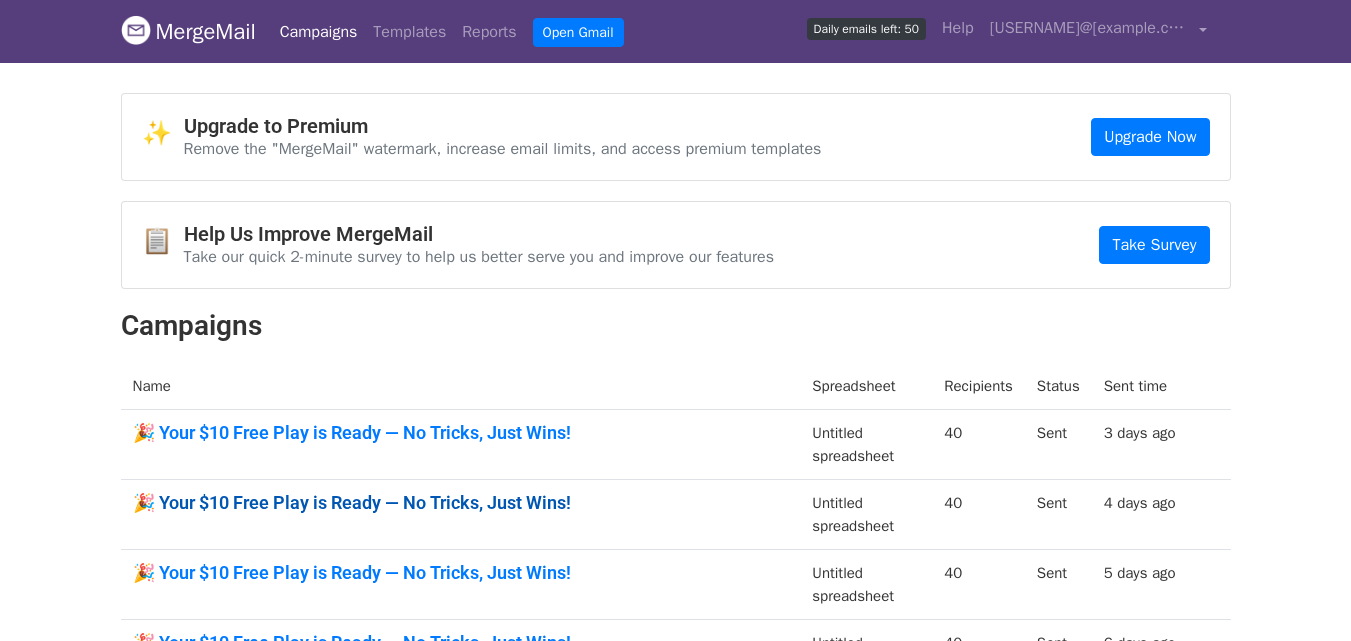 scroll, scrollTop: 0, scrollLeft: 0, axis: both 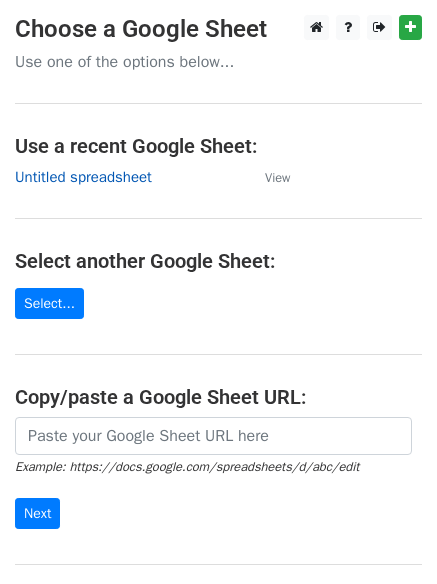 click on "Untitled spreadsheet" at bounding box center (83, 177) 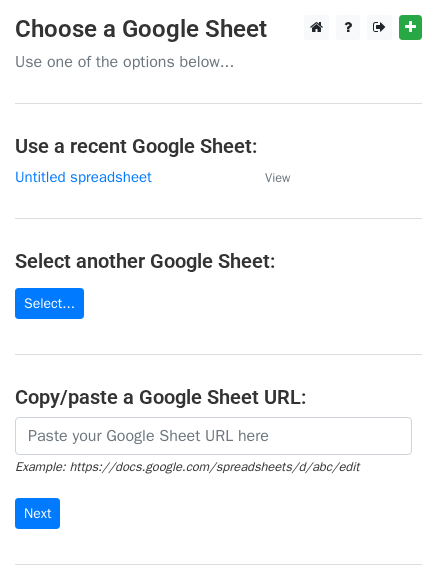 click on "Choose a Google Sheet
Use one of the options below...
Use a recent Google Sheet:
Untitled spreadsheet
View
Select another Google Sheet:
Select...
Copy/paste a Google Sheet URL:
Example:
https://docs.google.com/spreadsheets/d/abc/edit
Next
Google Sheets
Need help?
Help
×
Why do I need to copy/paste a Google Sheet URL?
Normally, MergeMail would show you a list of your Google Sheets to choose from, but because you didn't allow MergeMail access to your Google Drive, it cannot show you a list of your Google Sheets. You can read more about permissions in our  support pages .
If you'd like to see a list of your Google Sheets, you'll need to  sign out of MergeMail  and then sign back in and allow access to your Google Drive.
Are your recipients in a CSV or Excel file?
Import your CSV or Excel file into a Google Sheet  then try again.
Need help with something else?
," at bounding box center (218, 325) 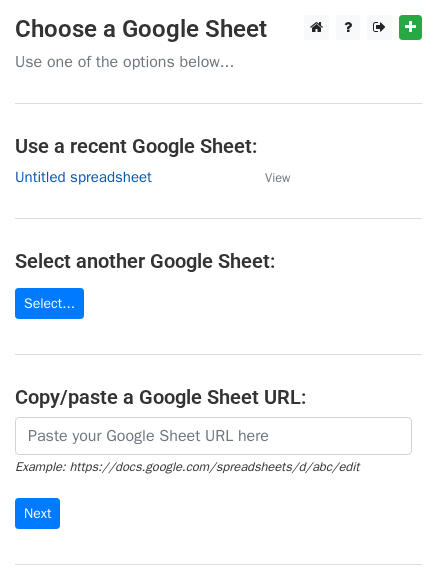 click on "Untitled spreadsheet" at bounding box center [83, 177] 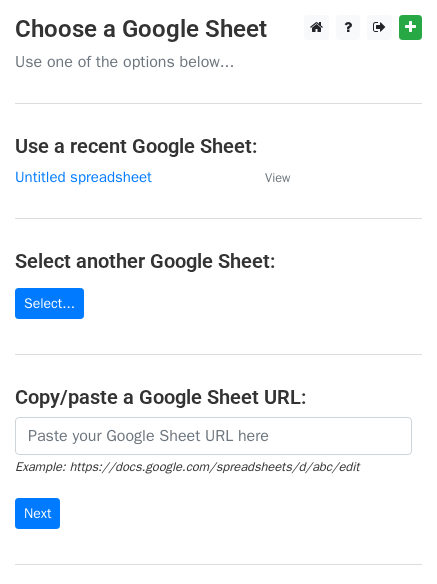 click on "Choose a Google Sheet
Use one of the options below...
Use a recent Google Sheet:
Untitled spreadsheet
View
Select another Google Sheet:
Select...
Copy/paste a Google Sheet URL:
Example:
https://docs.google.com/spreadsheets/d/abc/edit
Next
Google Sheets
Need help?
Help
×
Why do I need to copy/paste a Google Sheet URL?
Normally, MergeMail would show you a list of your Google Sheets to choose from, but because you didn't allow MergeMail access to your Google Drive, it cannot show you a list of your Google Sheets. You can read more about permissions in our  support pages .
If you'd like to see a list of your Google Sheets, you'll need to  sign out of MergeMail  and then sign back in and allow access to your Google Drive.
Are your recipients in a CSV or Excel file?
Import your CSV or Excel file into a Google Sheet  then try again.
Need help with something else?
," at bounding box center (218, 325) 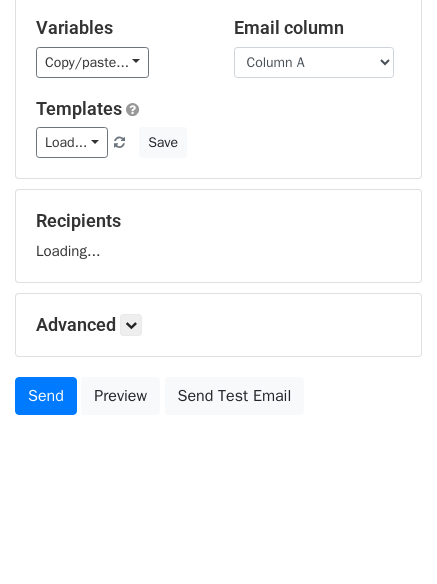 scroll, scrollTop: 113, scrollLeft: 0, axis: vertical 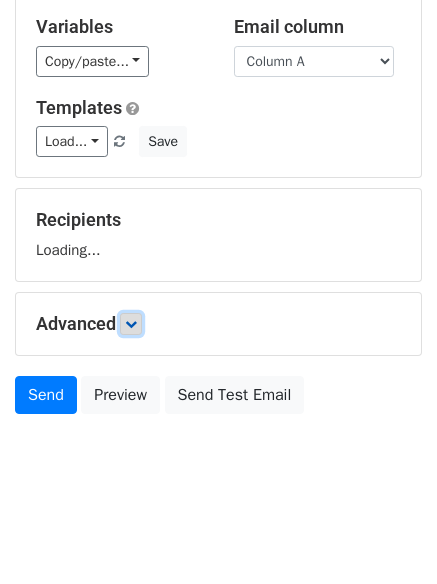 click at bounding box center (131, 324) 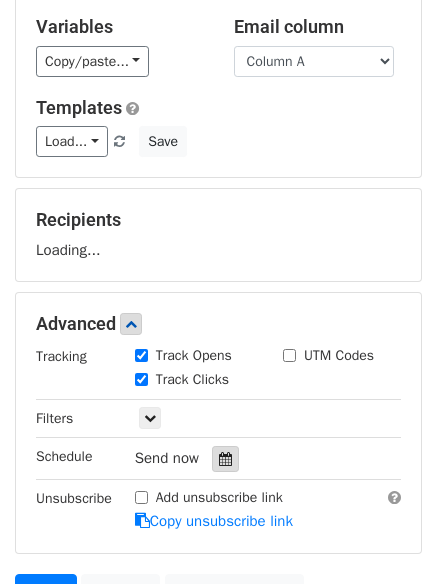 click at bounding box center [225, 459] 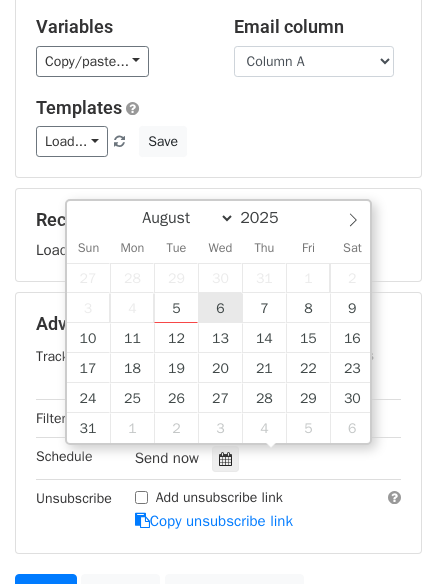type on "2025-08-06 12:00" 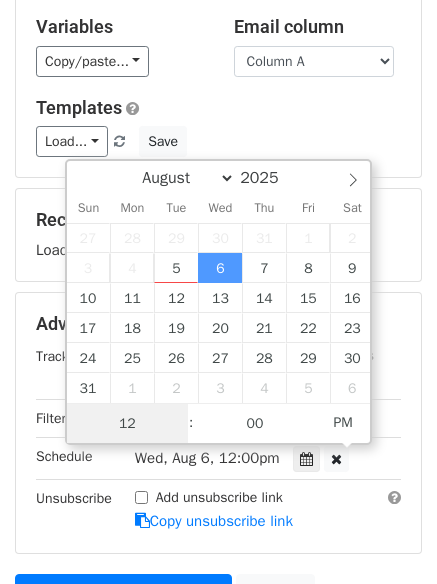 scroll, scrollTop: 1, scrollLeft: 0, axis: vertical 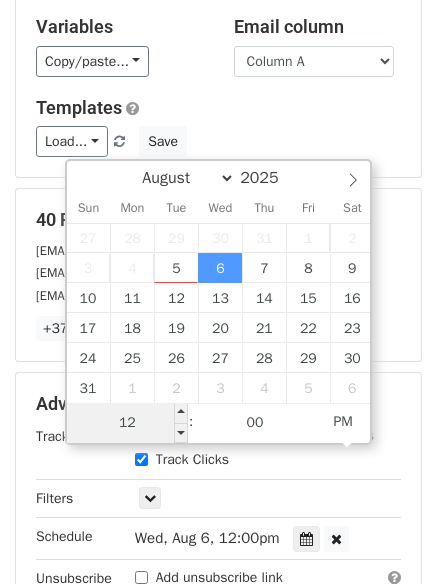 click on "12" at bounding box center (128, 423) 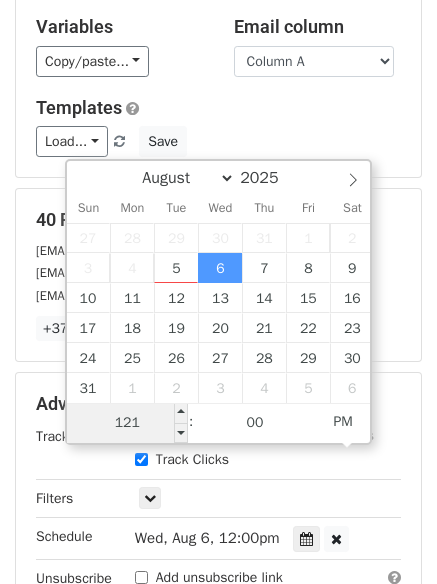 click on "121" at bounding box center (128, 423) 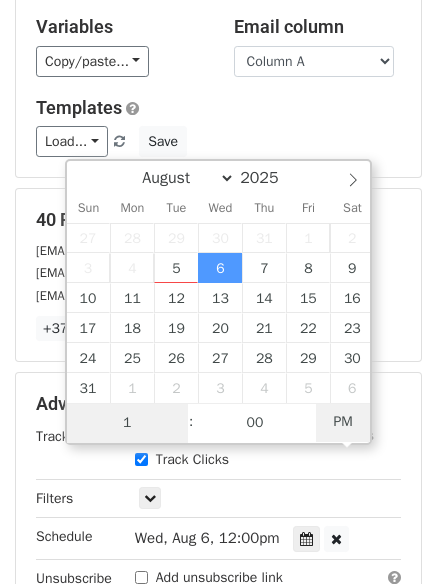 type on "2025-08-06 01:00" 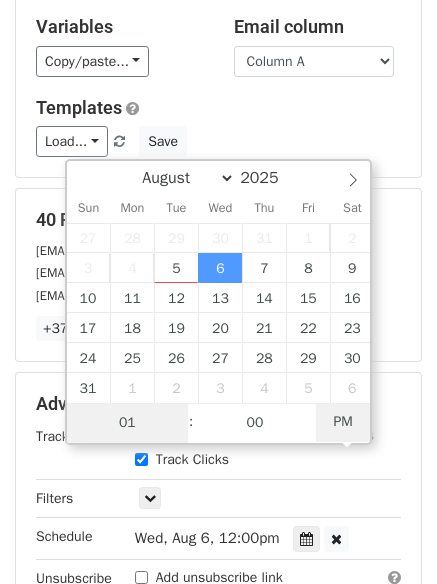 click on "PM" at bounding box center (343, 422) 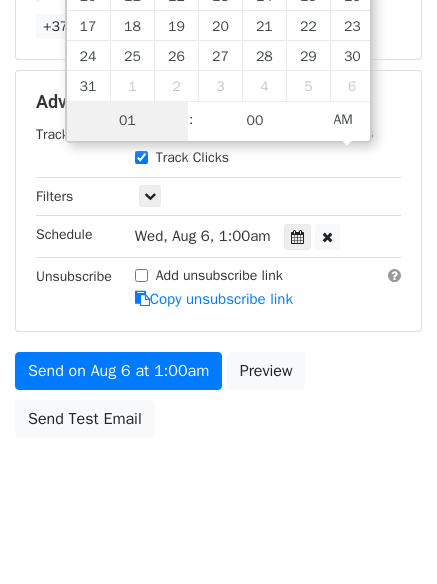 scroll, scrollTop: 437, scrollLeft: 0, axis: vertical 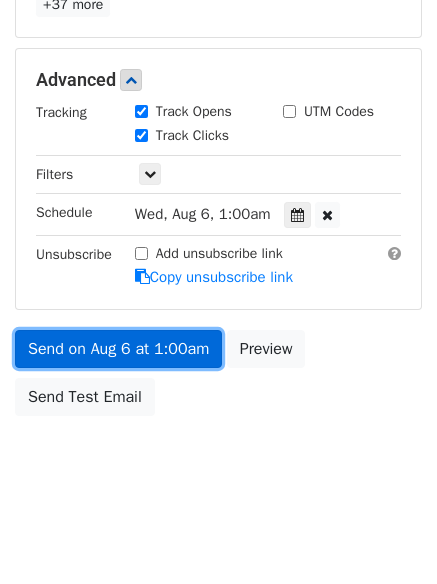 click on "Send on Aug 6 at 1:00am" at bounding box center (118, 349) 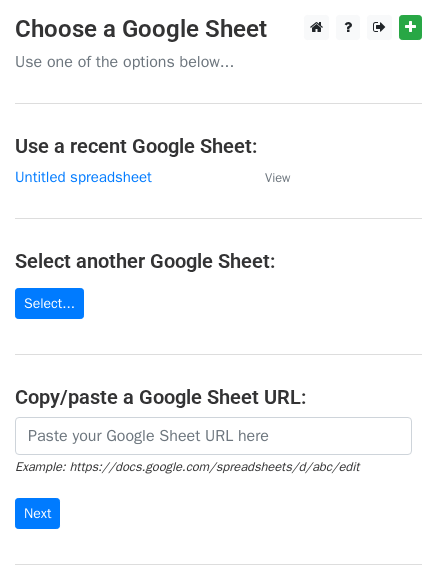 scroll, scrollTop: 0, scrollLeft: 0, axis: both 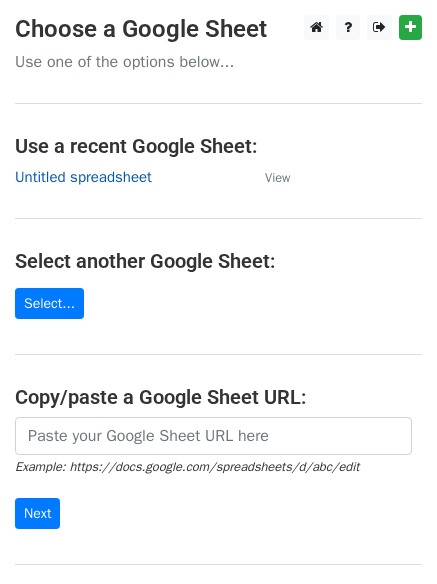 click on "Untitled spreadsheet" at bounding box center [83, 177] 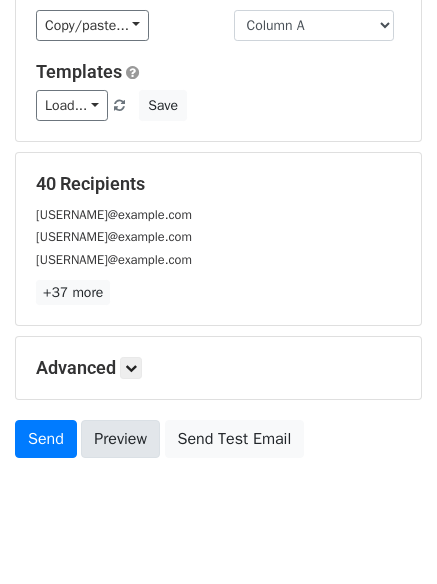 scroll, scrollTop: 193, scrollLeft: 0, axis: vertical 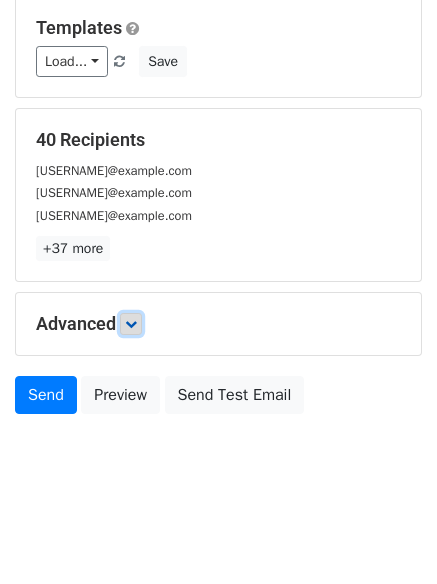click at bounding box center (131, 324) 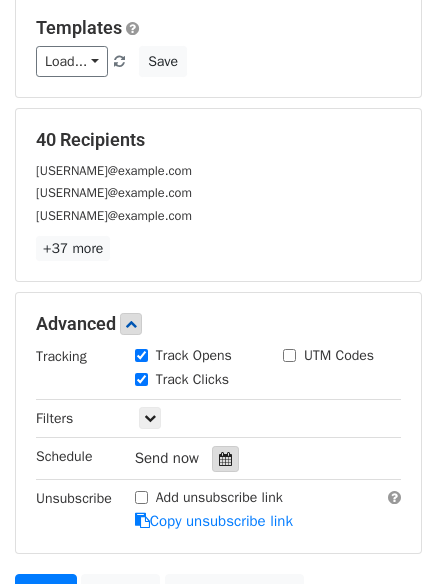 click at bounding box center (225, 459) 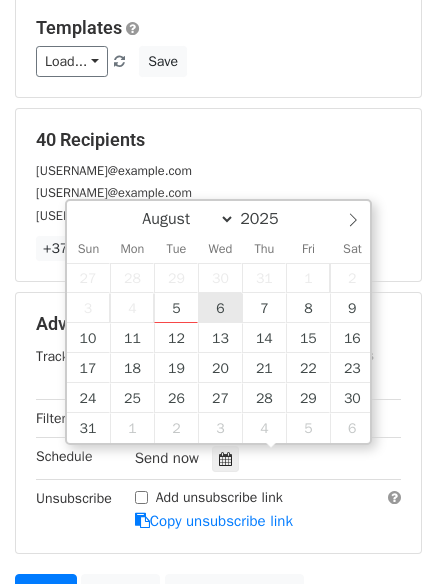 type on "2025-08-06 12:00" 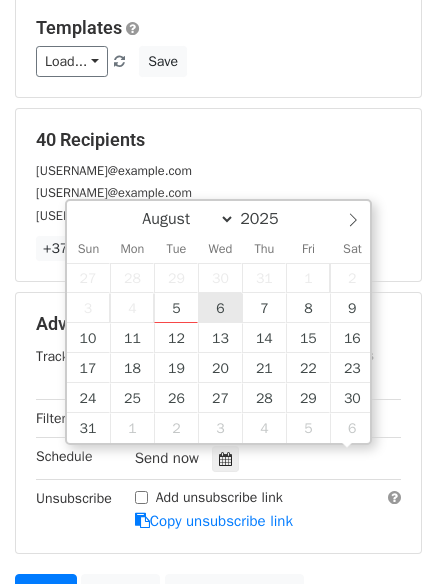 scroll, scrollTop: 1, scrollLeft: 0, axis: vertical 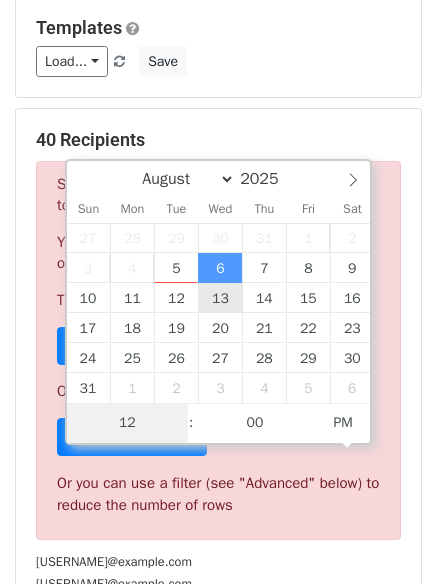 type on "1" 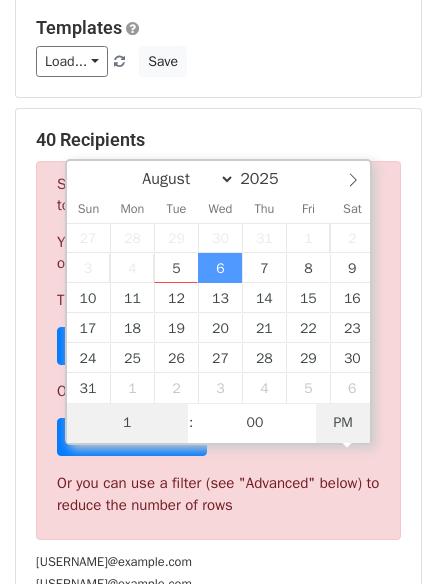 type on "2025-08-06 01:00" 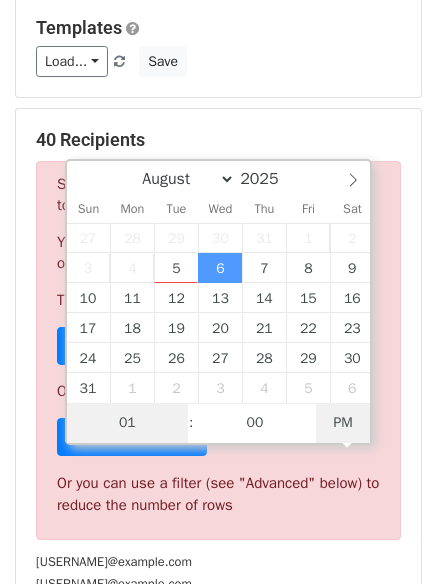 click on "PM" at bounding box center [343, 423] 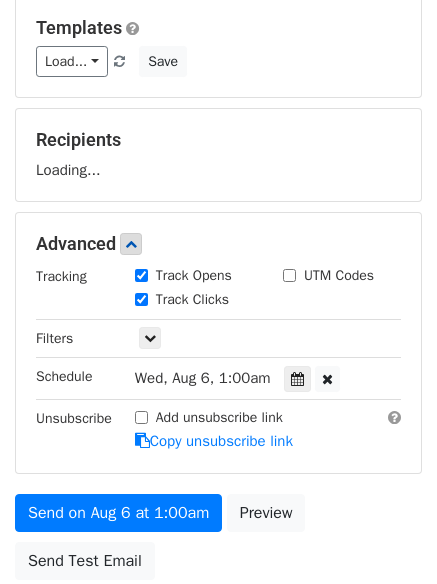 click on "Send on Aug 6 at 1:00am
Preview
Send Test Email" at bounding box center [218, 542] 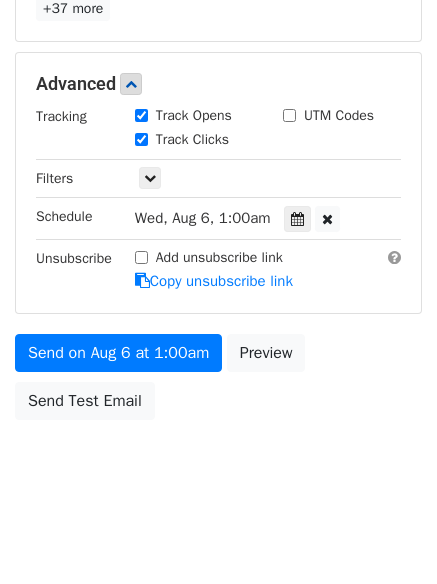 scroll, scrollTop: 437, scrollLeft: 0, axis: vertical 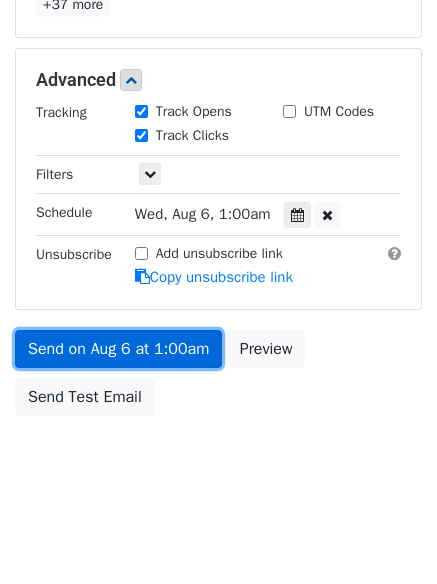 click on "Send on Aug 6 at 1:00am" at bounding box center [118, 349] 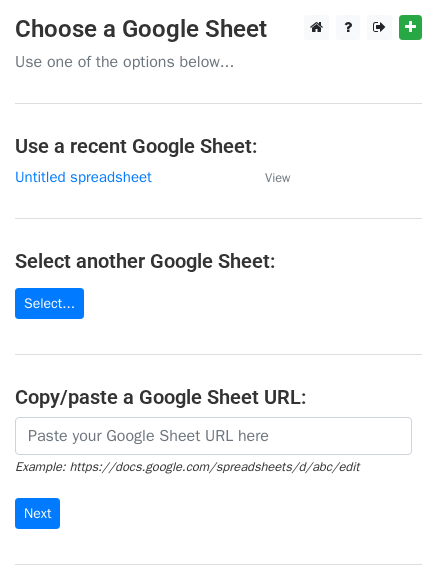 scroll, scrollTop: 0, scrollLeft: 0, axis: both 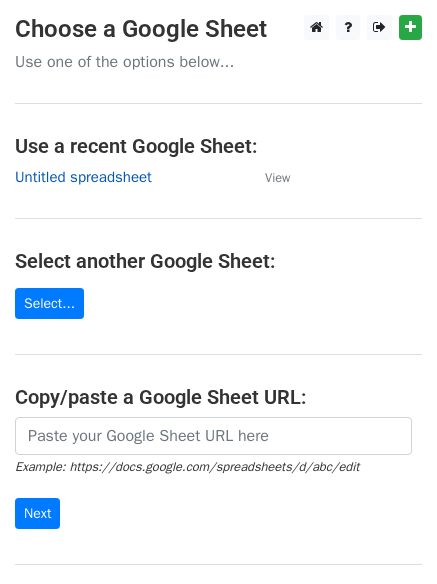 click on "Untitled spreadsheet" at bounding box center [83, 177] 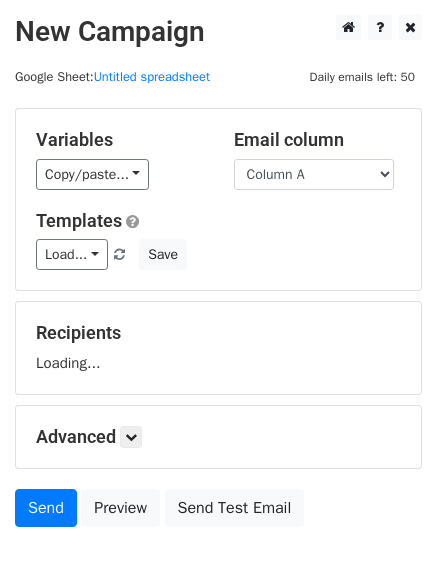 scroll, scrollTop: 0, scrollLeft: 0, axis: both 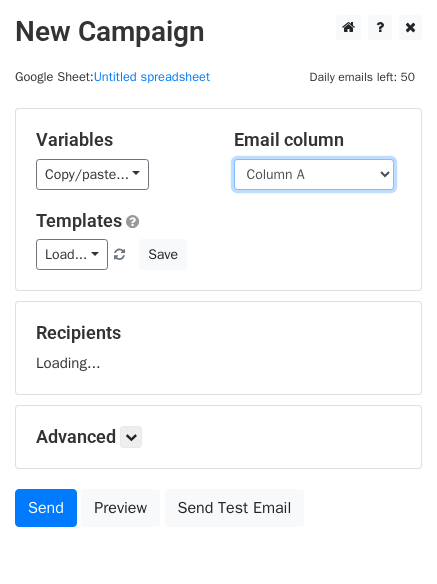 click on "Column A
Column B
Column C
Column D
Column E
Column F" at bounding box center [314, 174] 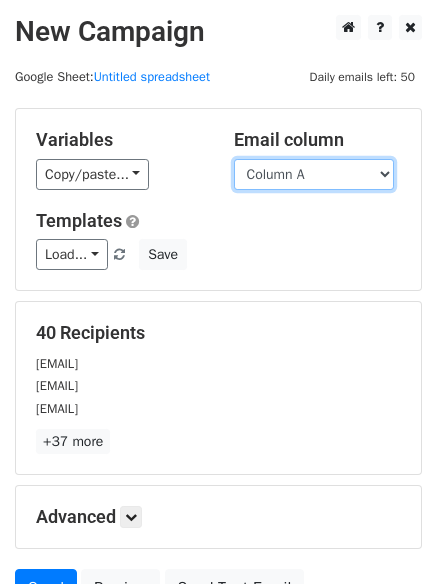 select on "Column B" 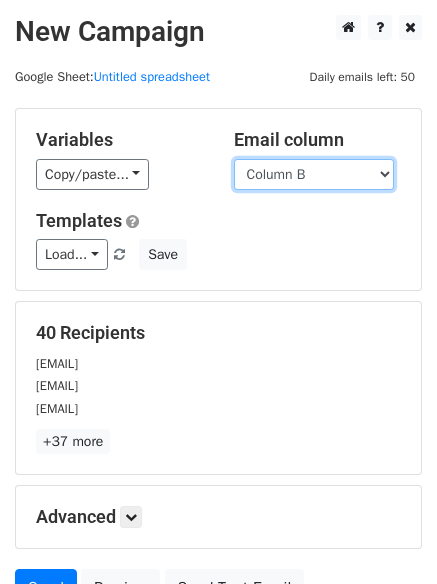 click on "Column A
Column B
Column C
Column D
Column E
Column F" at bounding box center (314, 174) 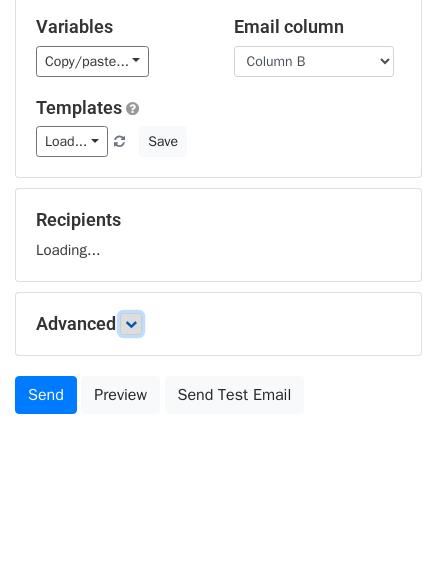 click at bounding box center [131, 324] 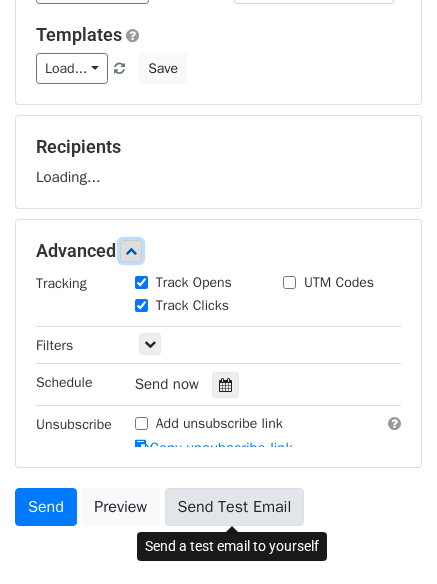 scroll, scrollTop: 243, scrollLeft: 0, axis: vertical 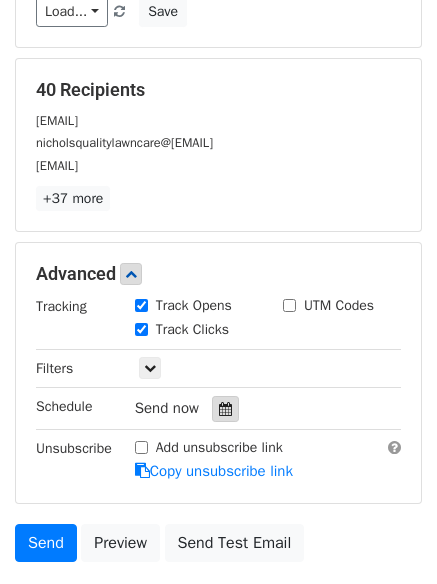click at bounding box center (225, 409) 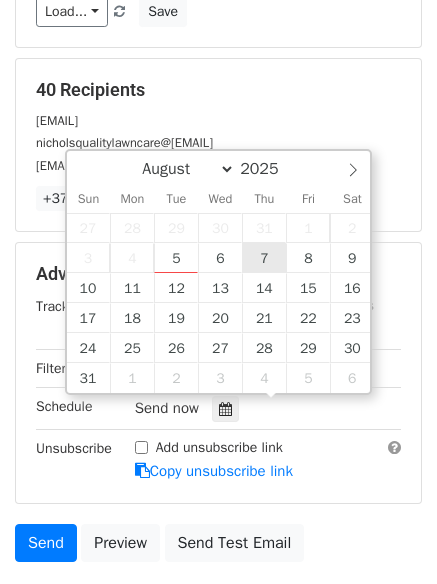 type on "2025-08-07 12:00" 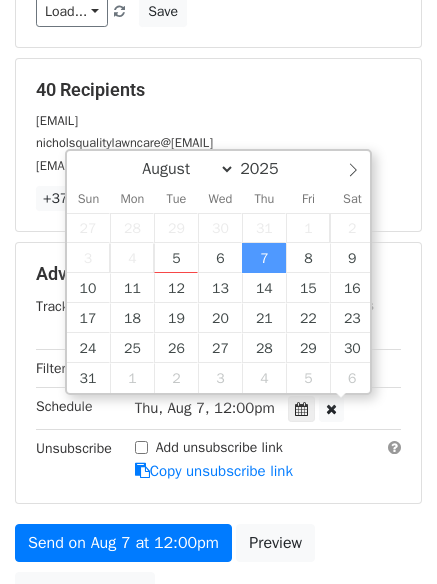 scroll, scrollTop: 1, scrollLeft: 0, axis: vertical 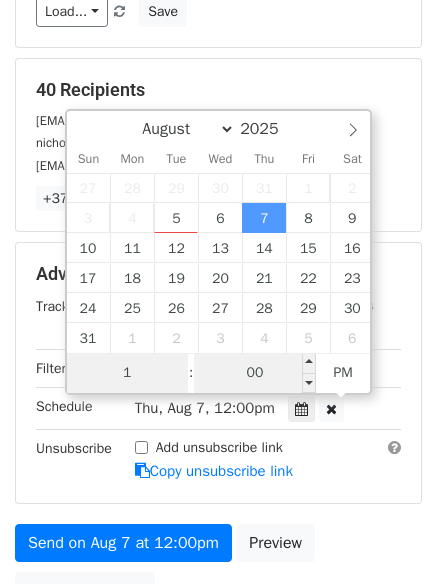 type on "1" 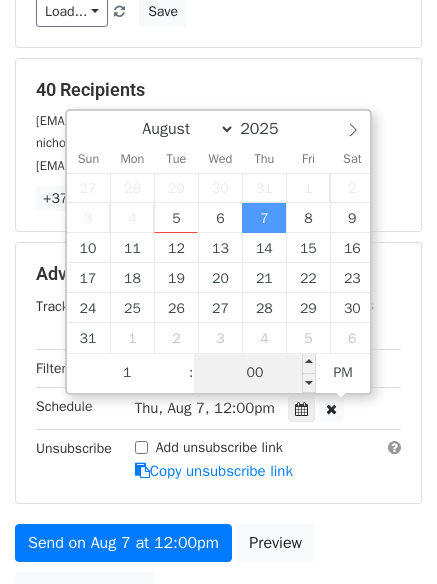type on "2025-08-07 13:00" 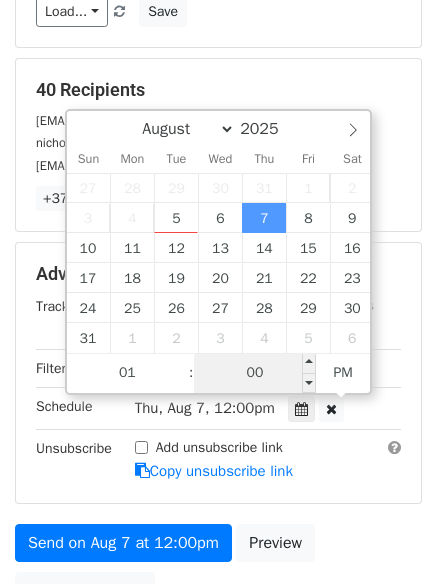 click on "00" at bounding box center [255, 373] 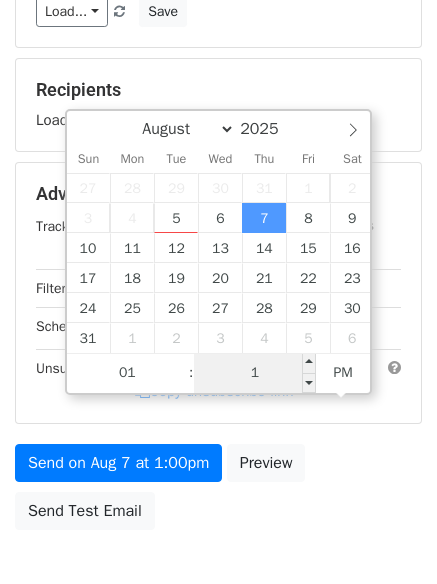 type on "10" 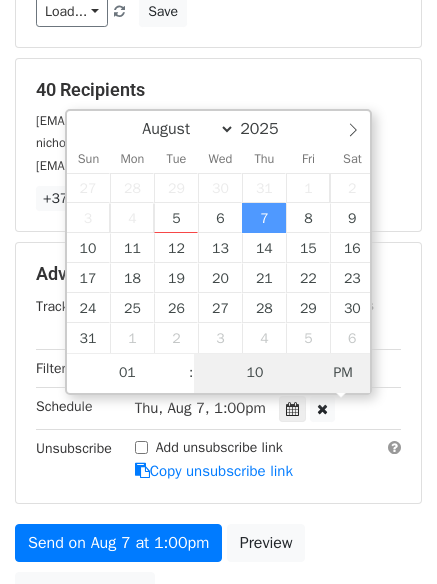 type on "2025-08-07 01:10" 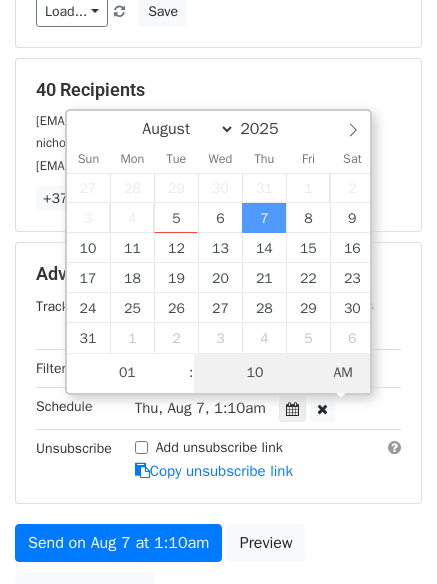 click on "AM" at bounding box center (343, 373) 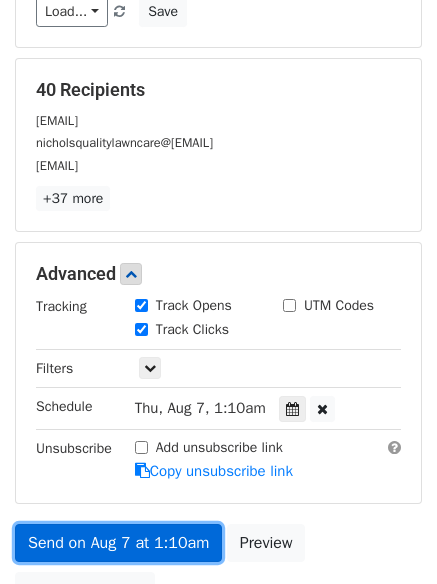 click on "Send on Aug 7 at 1:10am" at bounding box center (118, 543) 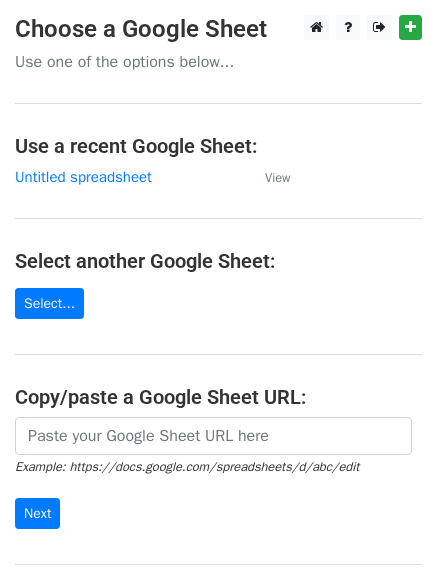 scroll, scrollTop: 0, scrollLeft: 0, axis: both 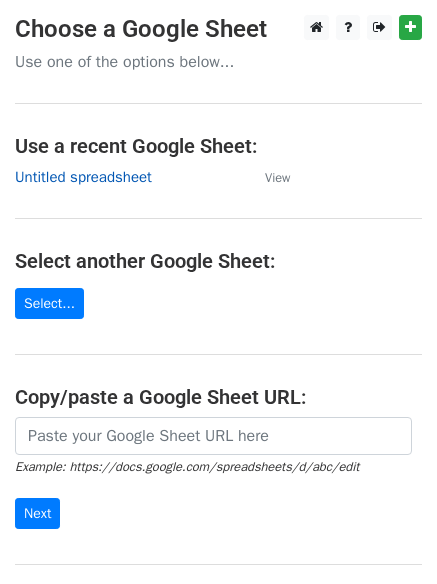 drag, startPoint x: 85, startPoint y: 171, endPoint x: 121, endPoint y: 178, distance: 36.67424 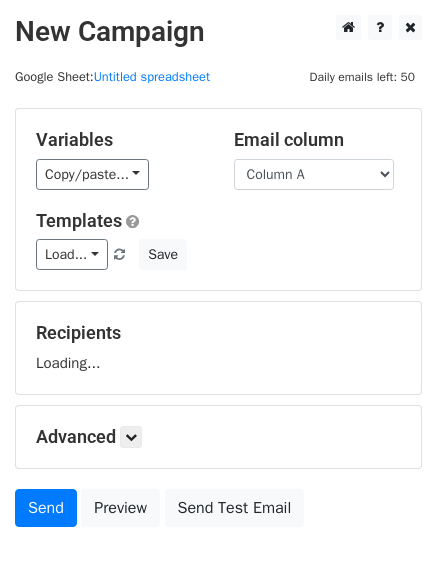 scroll, scrollTop: 0, scrollLeft: 0, axis: both 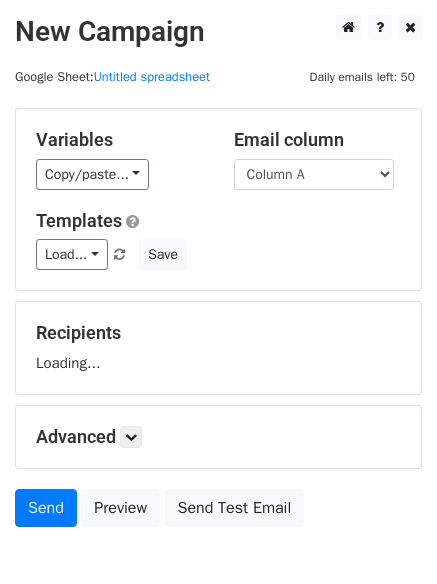 click on "Column A
Column B
Column C
Column D
Column E
Column F" at bounding box center [314, 174] 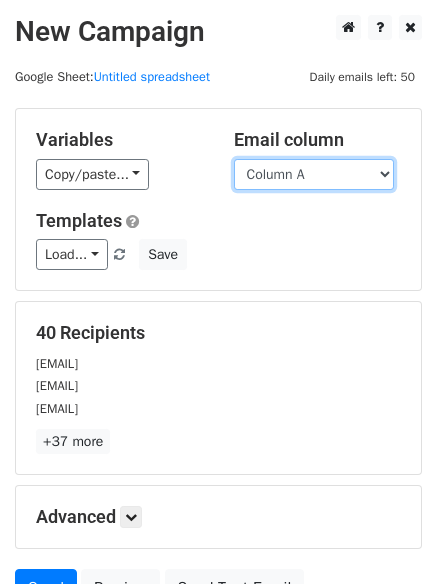 click on "Column A
Column B
Column C
Column D
Column E
Column F" at bounding box center [314, 174] 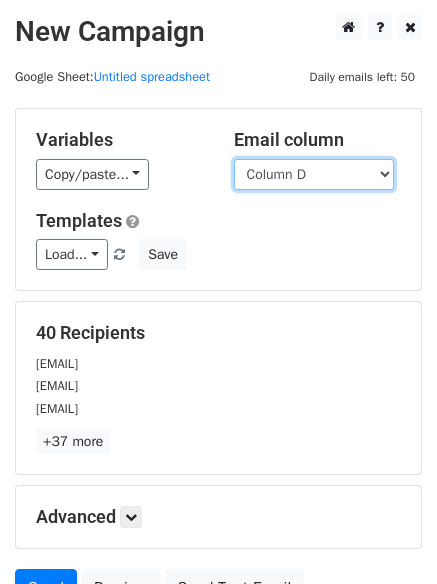 click on "Column A
Column B
Column C
Column D
Column E
Column F" at bounding box center [314, 174] 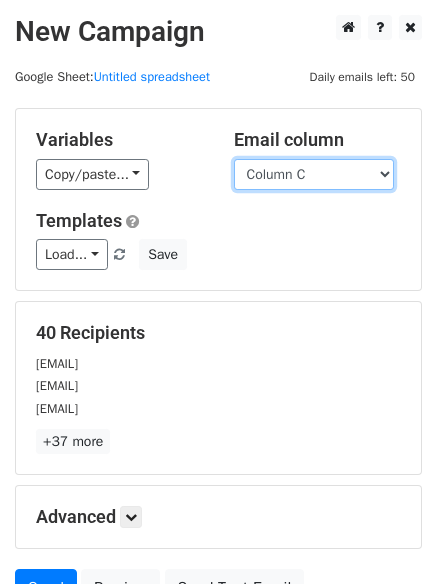 click on "Column A
Column B
Column C
Column D
Column E
Column F" at bounding box center [314, 174] 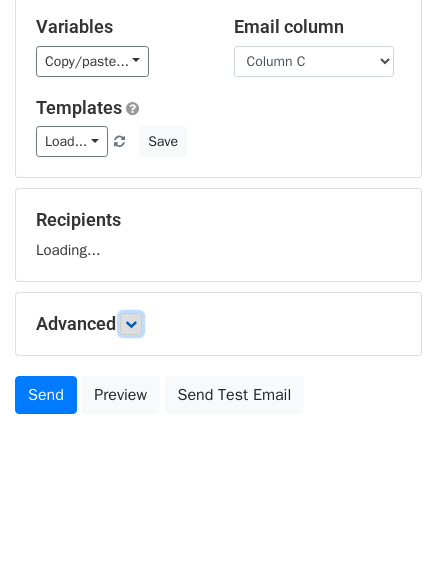 click at bounding box center [131, 324] 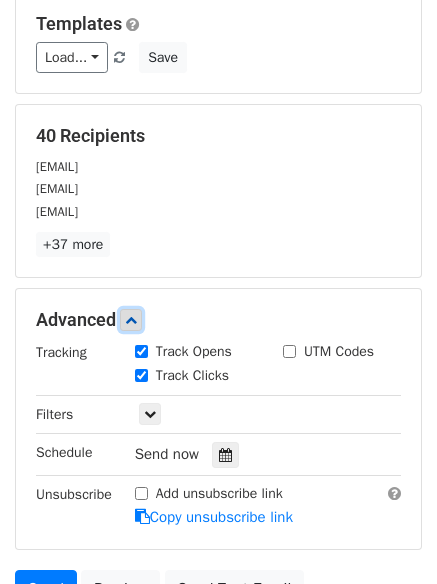 scroll, scrollTop: 309, scrollLeft: 0, axis: vertical 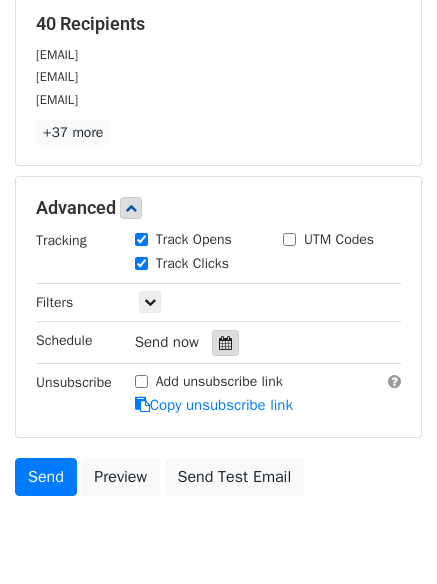 click at bounding box center (225, 343) 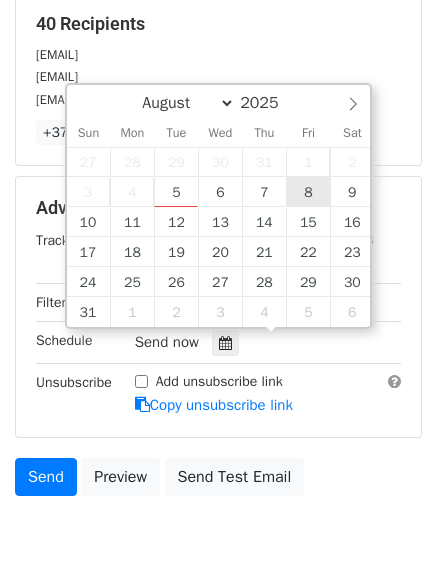 type on "2025-08-08 12:00" 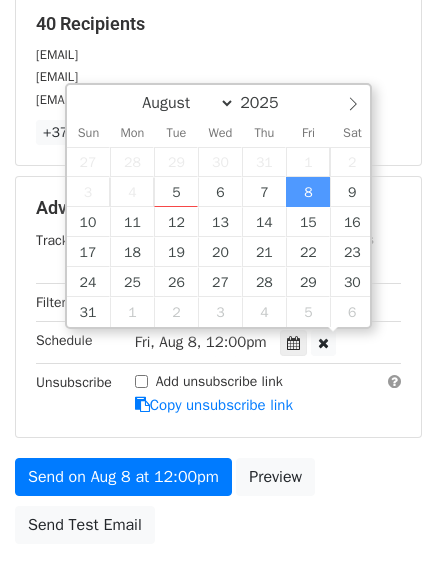 scroll, scrollTop: 1, scrollLeft: 0, axis: vertical 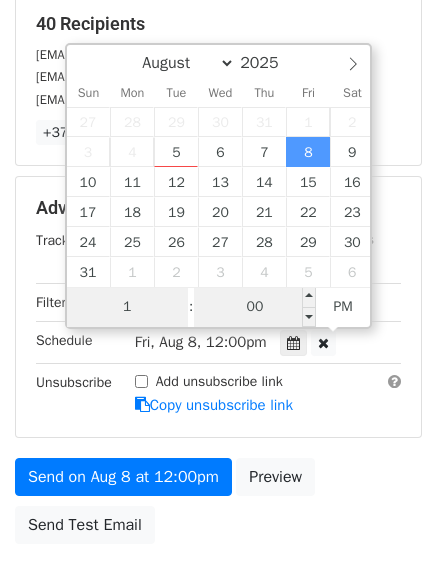 type on "1" 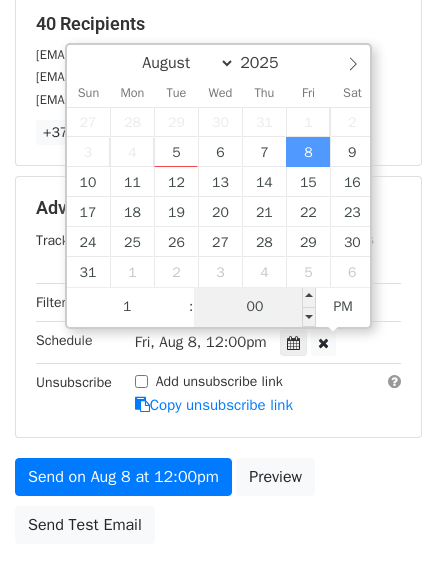 type on "2025-08-08 13:00" 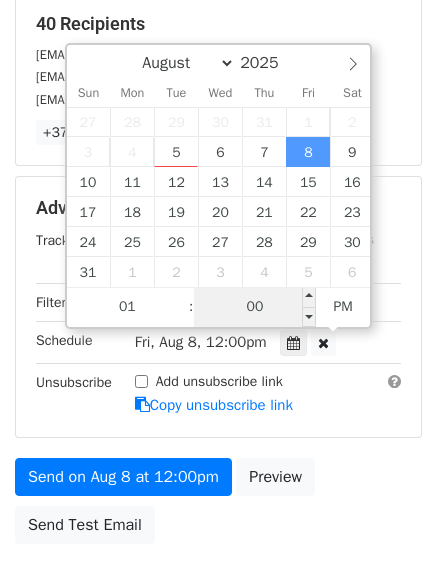 click on "00" at bounding box center [255, 307] 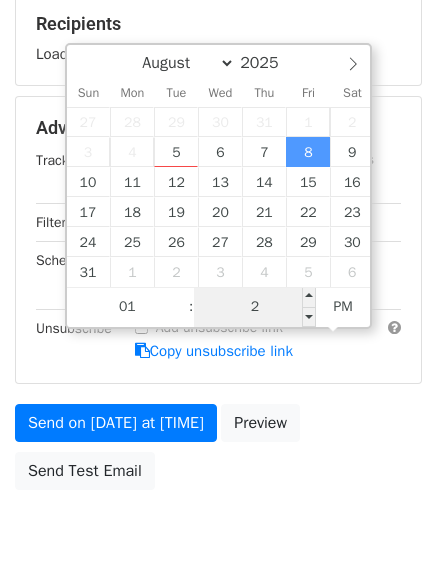 type on "20" 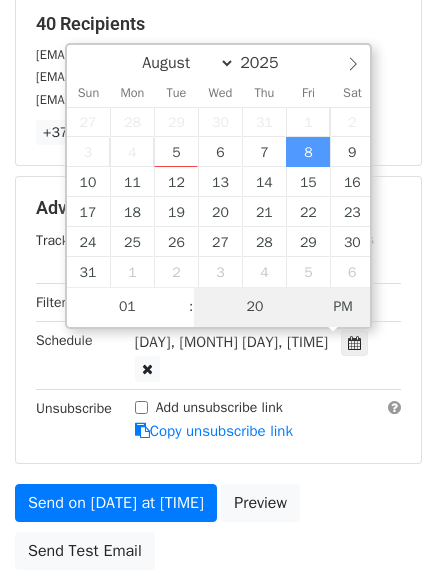 type on "2025-08-08 01:20" 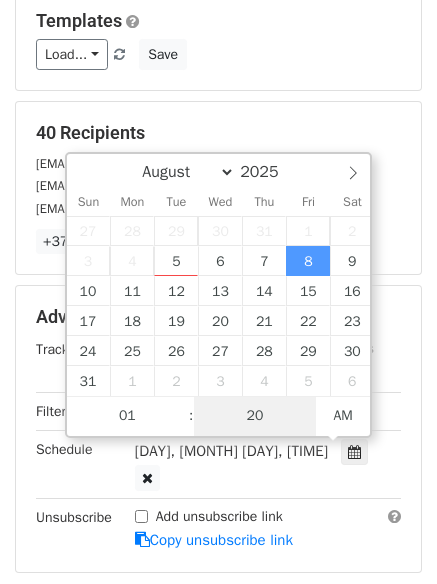 scroll, scrollTop: 400, scrollLeft: 0, axis: vertical 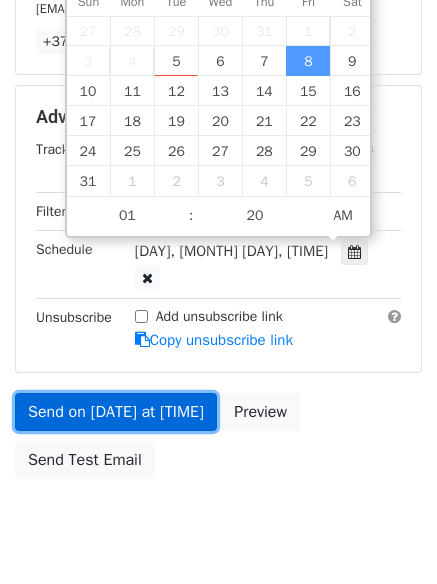 click on "Send on Aug 8 at 1:20am" at bounding box center [116, 412] 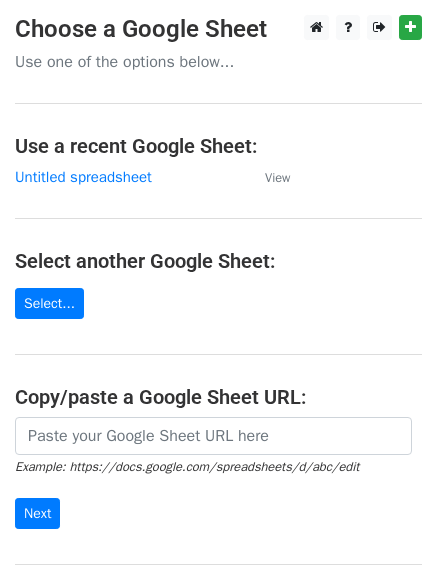 scroll, scrollTop: 0, scrollLeft: 0, axis: both 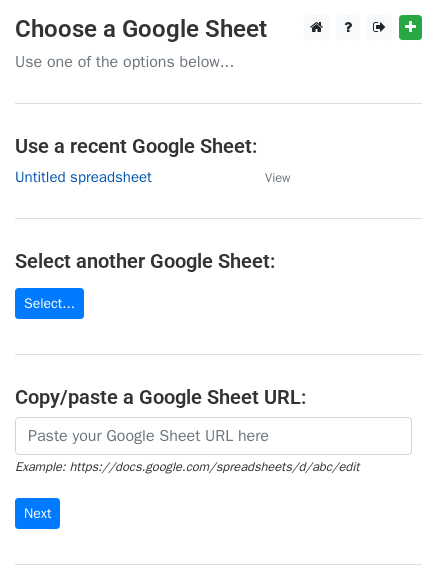 click on "Untitled spreadsheet" at bounding box center (83, 177) 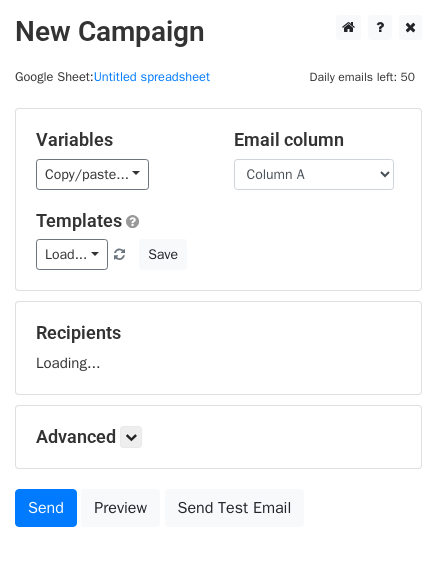 click on "Column A
Column B
Column C
Column D
Column E
Column F" at bounding box center (314, 174) 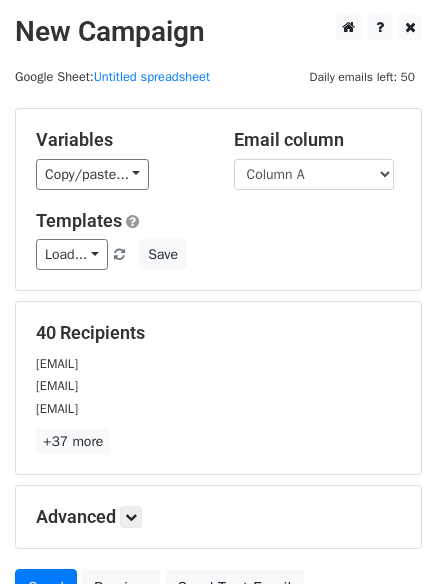 click on "Variables
Copy/paste...
{{Column A}}
{{Column B}}
{{Column C}}
{{Column D}}
{{Column E}}
{{Column F}}
Email column
Column A
Column B
Column C
Column D
Column E
Column F
Templates
Load...
No templates saved
Save" at bounding box center [218, 199] 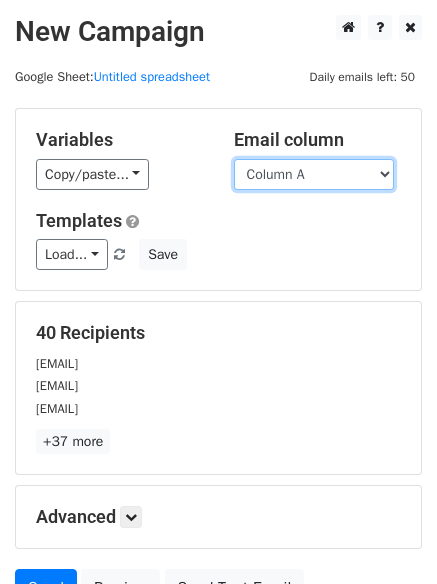 click on "Column A
Column B
Column C
Column D
Column E
Column F" at bounding box center (314, 174) 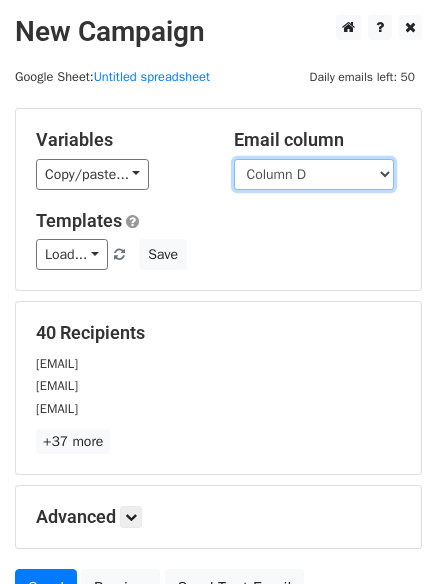 click on "Column A
Column B
Column C
Column D
Column E
Column F" at bounding box center (314, 174) 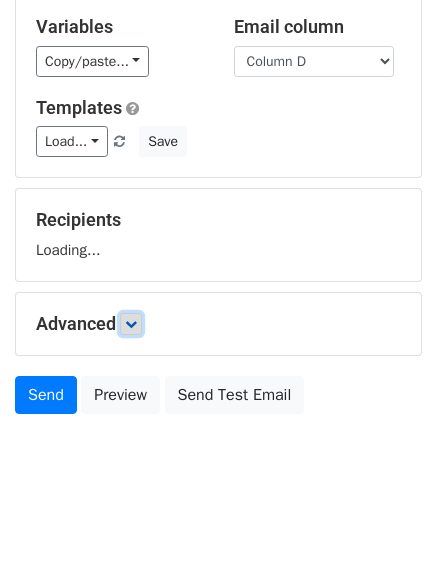 click at bounding box center [131, 324] 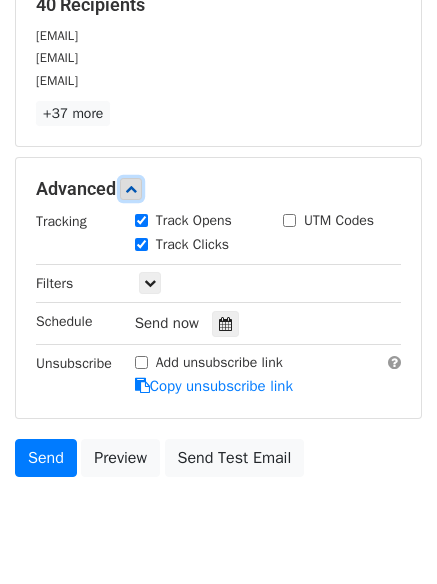 scroll, scrollTop: 331, scrollLeft: 0, axis: vertical 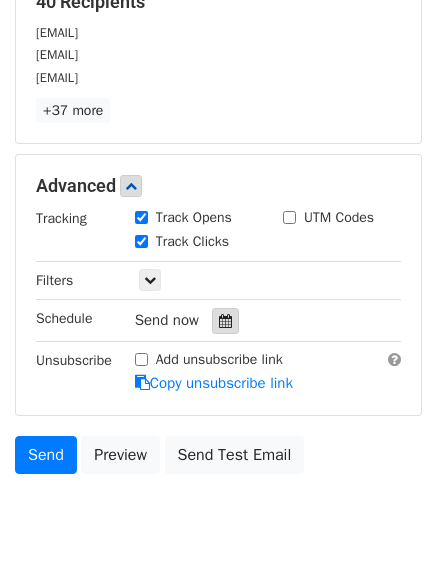 click at bounding box center (225, 321) 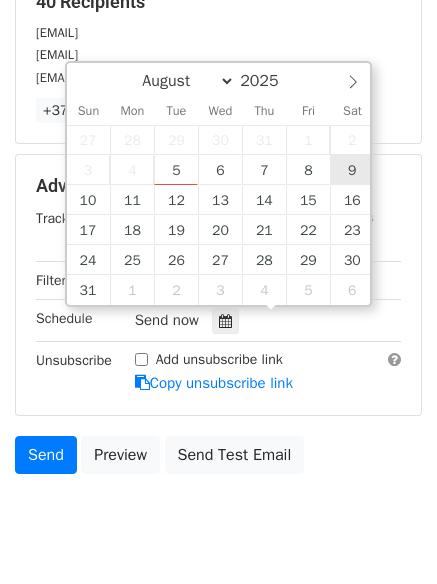 type on "2025-08-09 12:00" 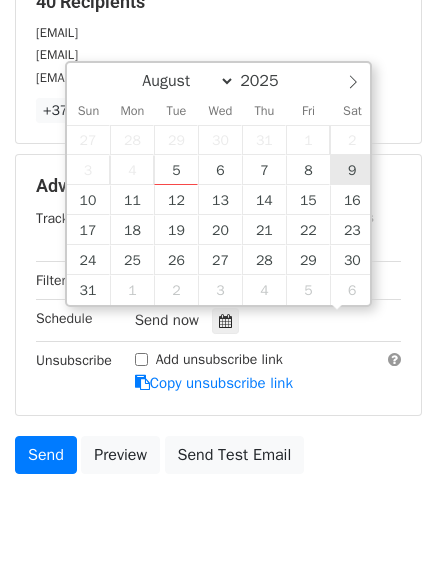 scroll, scrollTop: 1, scrollLeft: 0, axis: vertical 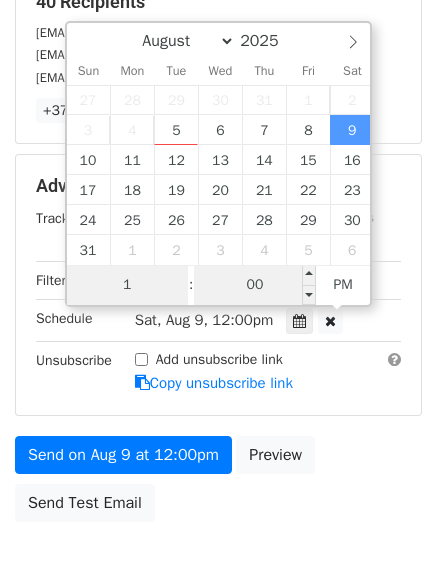 type on "1" 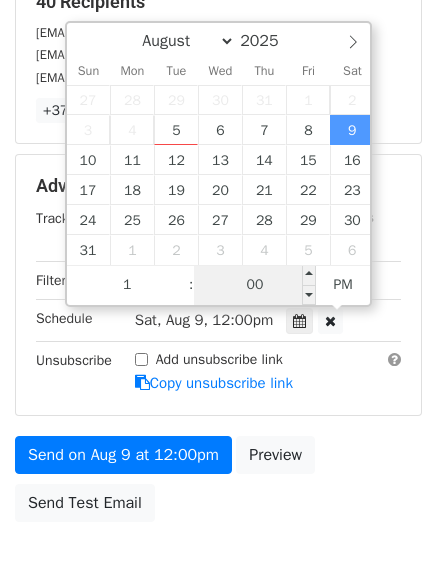 type on "2025-08-09 13:00" 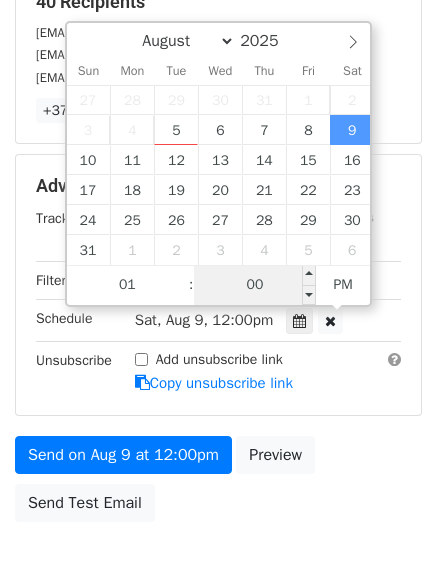 click on "00" at bounding box center (255, 285) 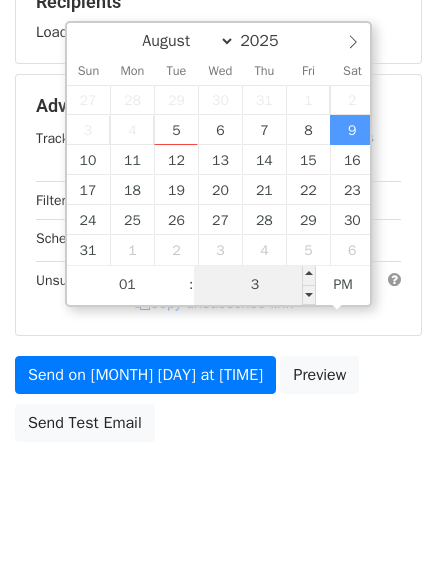 type on "30" 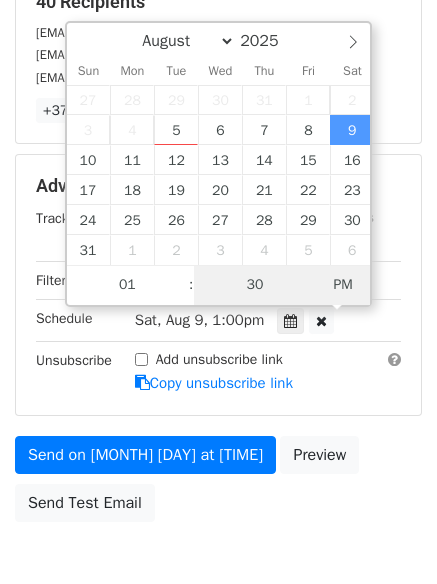 click on "PM" at bounding box center [343, 285] 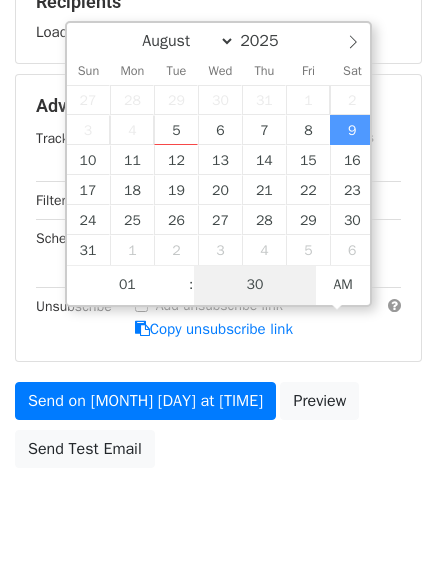 scroll, scrollTop: 357, scrollLeft: 0, axis: vertical 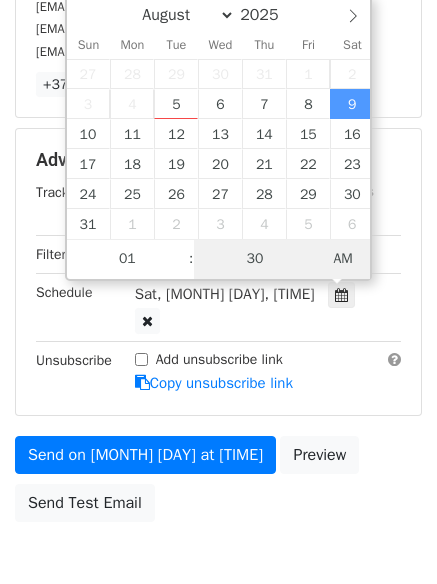 click on "AM" at bounding box center [343, 259] 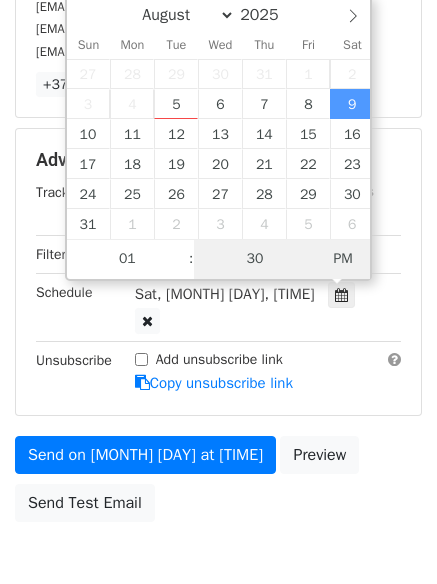type on "2025-08-09 01:30" 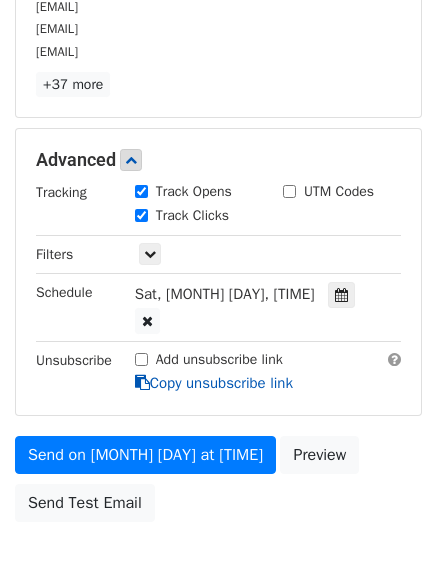click on "Copy unsubscribe link" at bounding box center [214, 383] 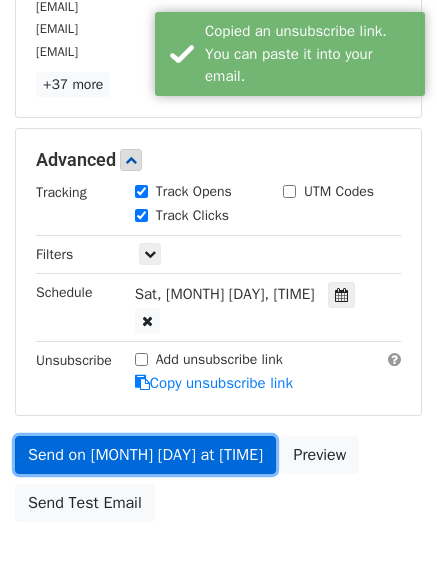 click on "Send on Aug 9 at 1:30am" at bounding box center (145, 455) 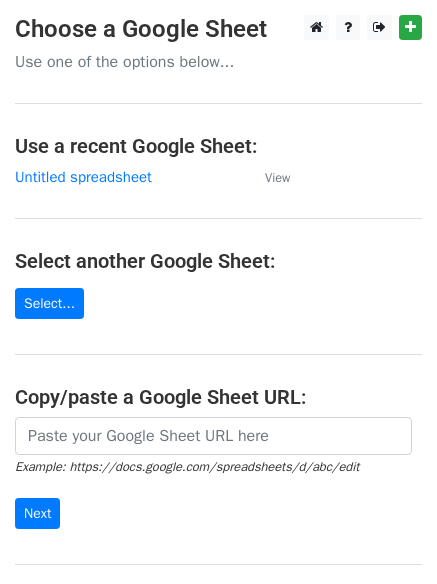 scroll, scrollTop: 0, scrollLeft: 0, axis: both 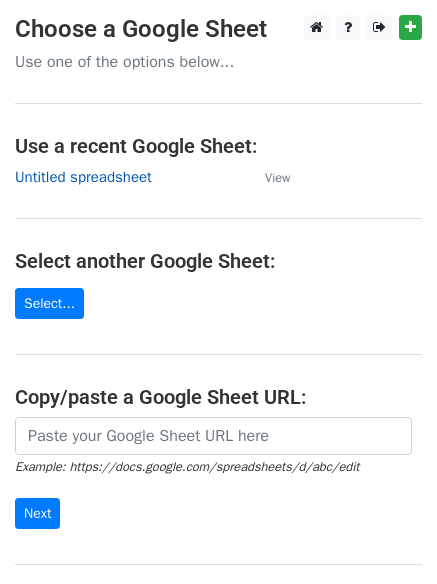 click on "Untitled spreadsheet" at bounding box center (83, 177) 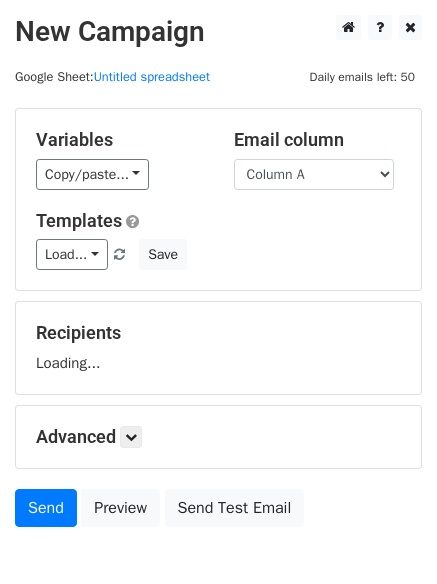 scroll, scrollTop: 0, scrollLeft: 0, axis: both 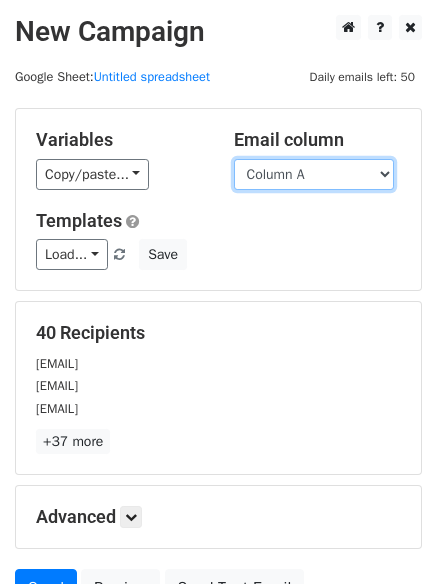click on "Column A
Column B
Column C
Column D
Column E
Column F" at bounding box center (314, 174) 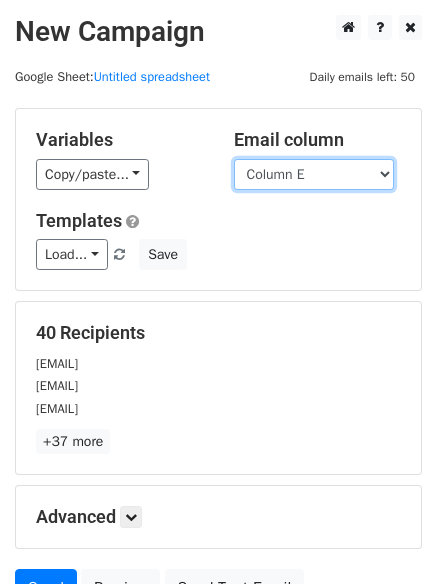 click on "Column A
Column B
Column C
Column D
Column E
Column F" at bounding box center [314, 174] 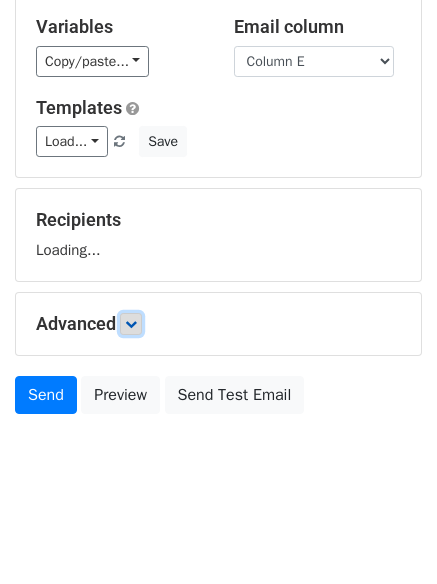 click at bounding box center [131, 324] 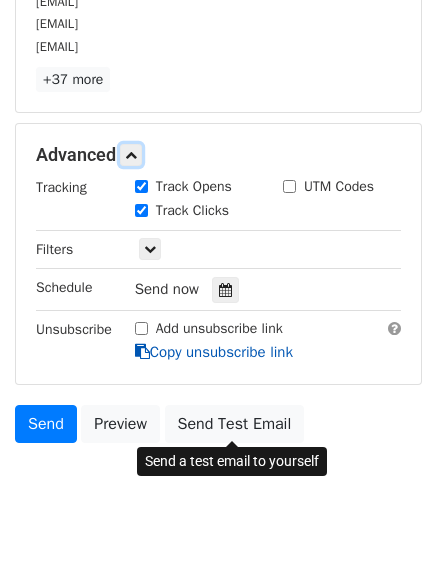scroll, scrollTop: 374, scrollLeft: 0, axis: vertical 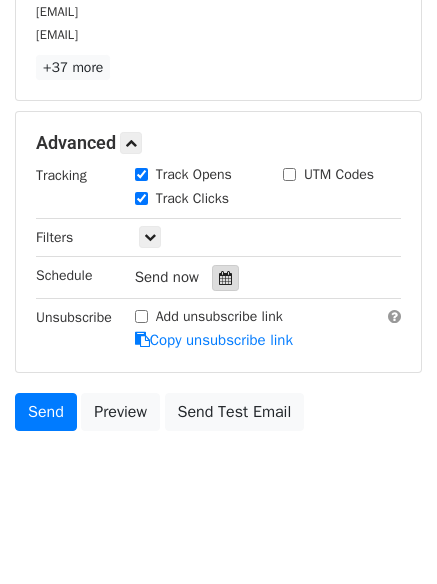 click at bounding box center (225, 278) 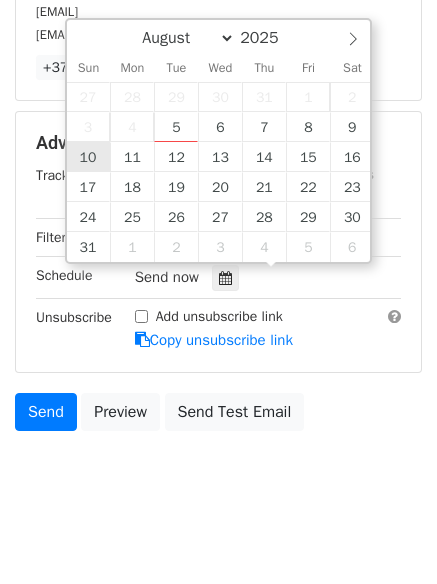 type on "2025-08-10 12:00" 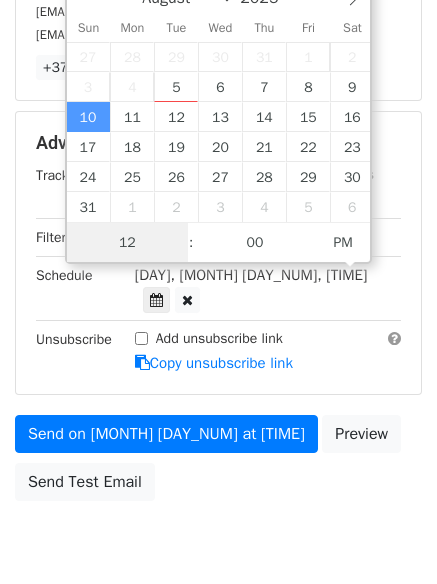scroll, scrollTop: 1, scrollLeft: 0, axis: vertical 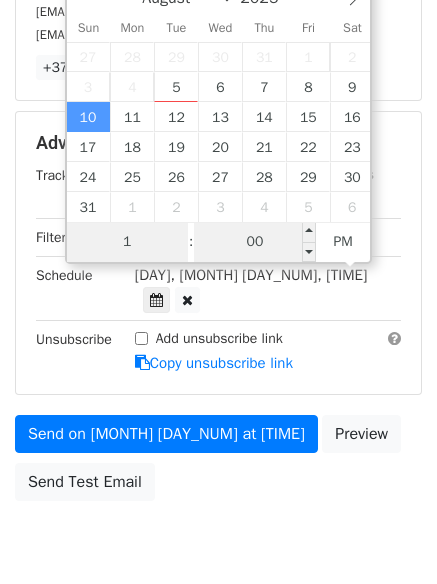 type on "1" 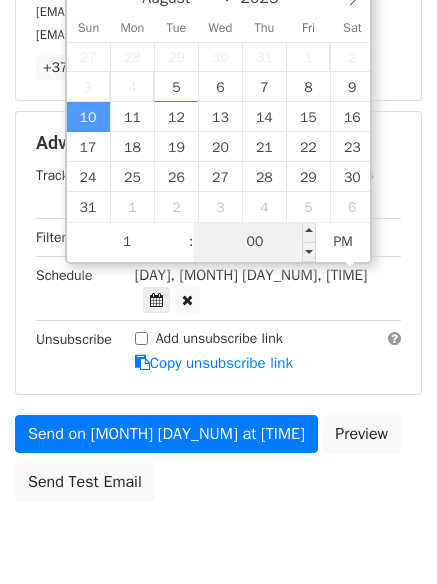 type on "2025-08-10 13:00" 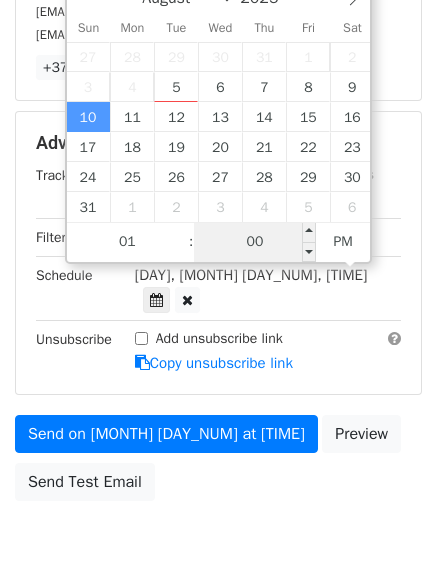 click on "00" at bounding box center (255, 242) 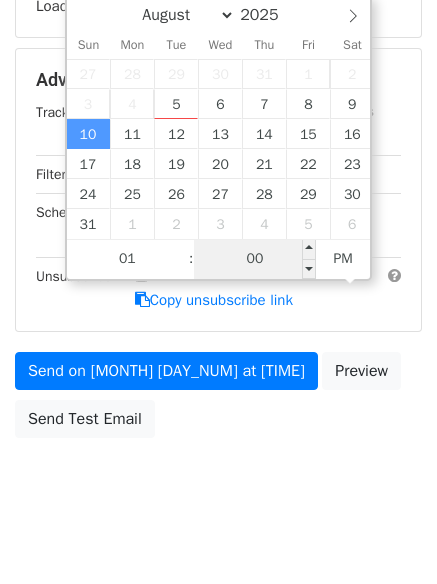 scroll, scrollTop: 374, scrollLeft: 0, axis: vertical 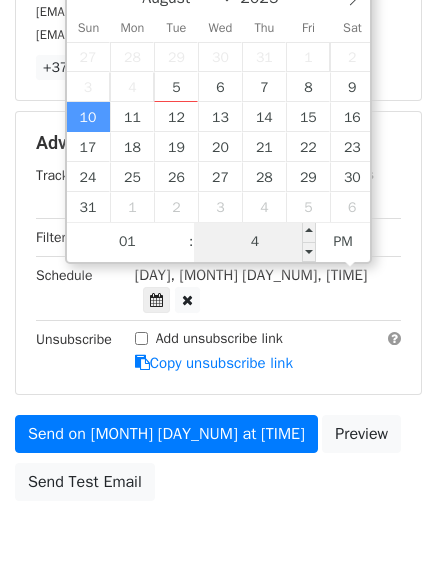 type on "40" 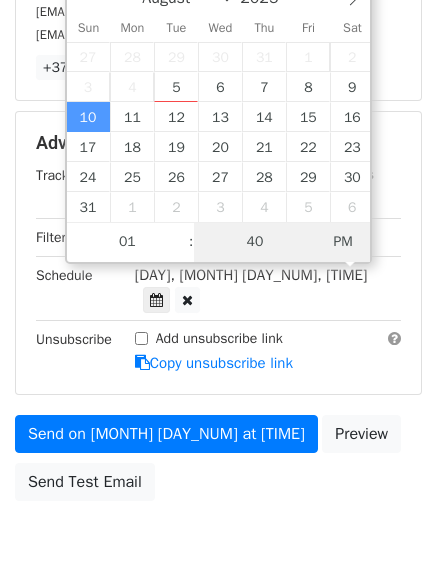 type on "2025-08-10 01:40" 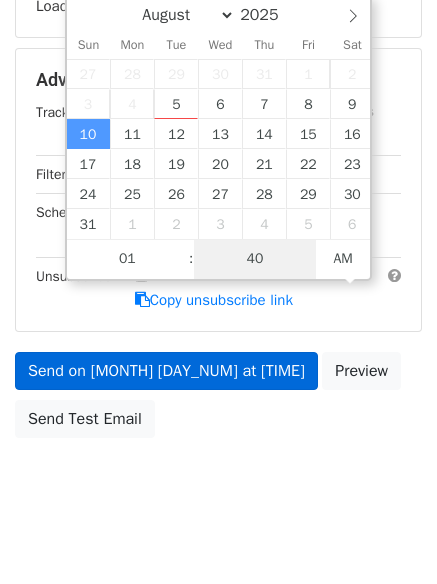 scroll, scrollTop: 374, scrollLeft: 0, axis: vertical 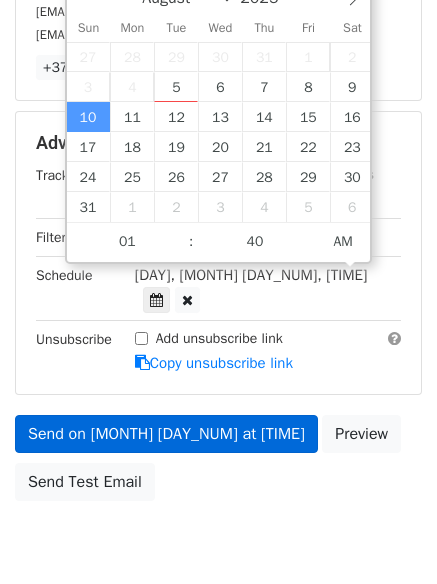 click on "Advanced
Tracking
Track Opens
UTM Codes
Track Clicks
Filters
Only include spreadsheet rows that match the following filters:
Schedule
Sun, Aug 10, 1:40am
2025-08-10 01:40
Unsubscribe
Add unsubscribe link
Copy unsubscribe link" at bounding box center [218, 253] 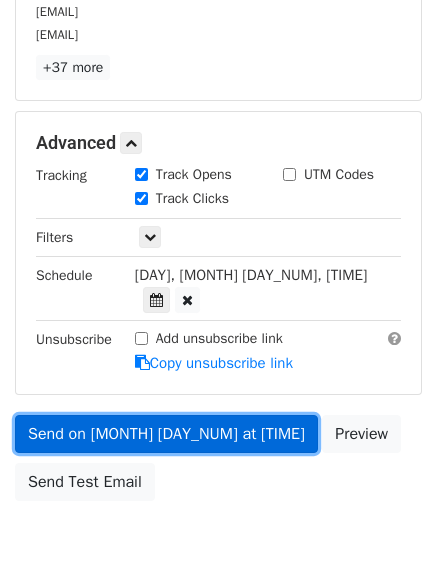 click on "Send on Aug 10 at 1:40am" at bounding box center (166, 434) 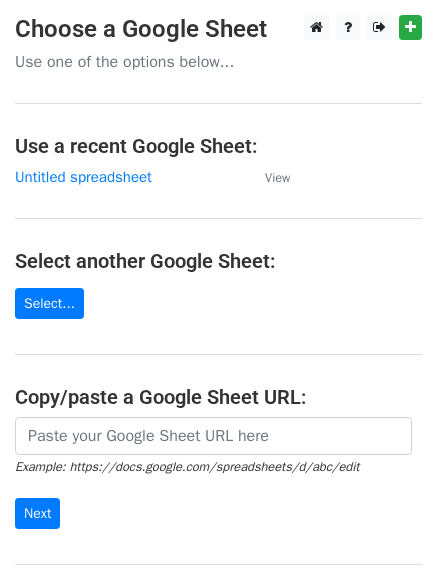 scroll, scrollTop: 0, scrollLeft: 0, axis: both 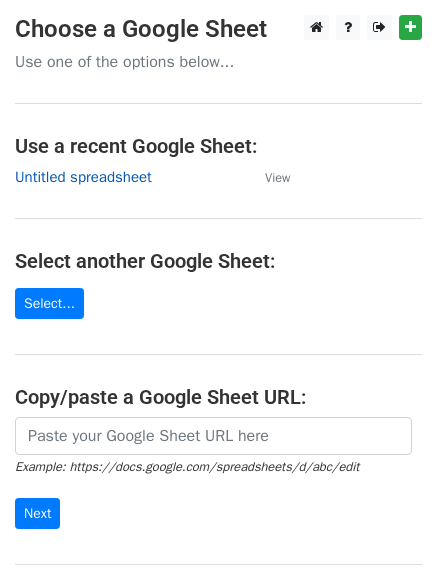 click on "Untitled spreadsheet" at bounding box center (83, 177) 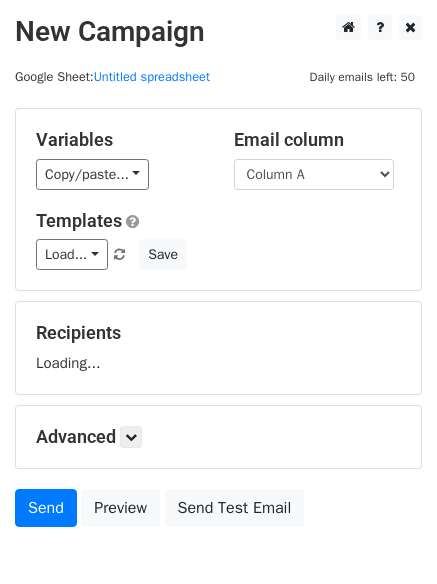 scroll, scrollTop: 0, scrollLeft: 0, axis: both 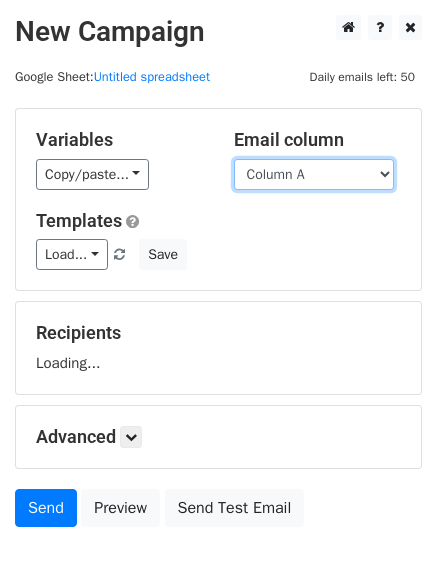click on "Column A
Column B
Column C
Column D
Column E
Column F" at bounding box center [314, 174] 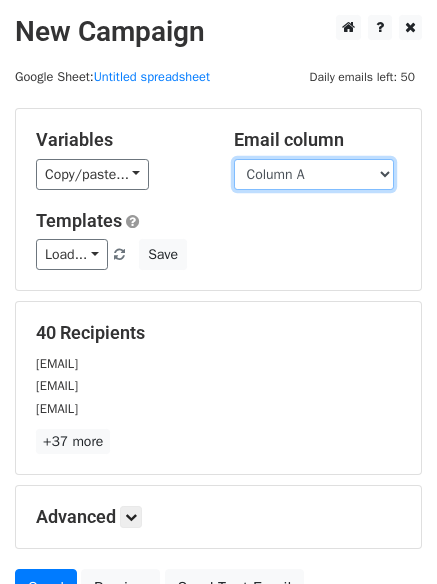 click on "Column A
Column B
Column C
Column D
Column E
Column F" at bounding box center (314, 174) 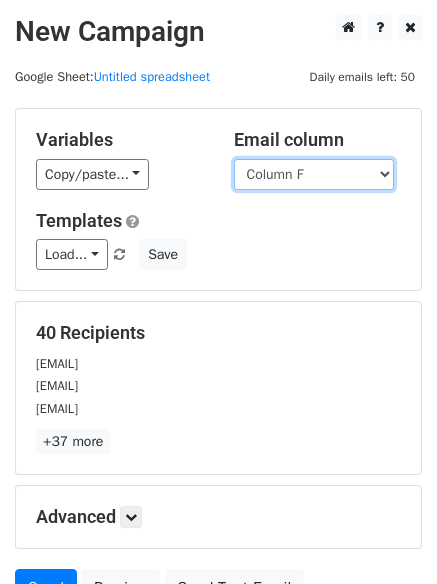 click on "Column A
Column B
Column C
Column D
Column E
Column F" at bounding box center [314, 174] 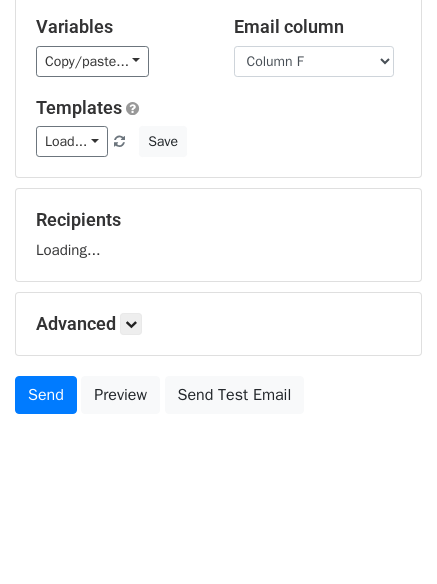 click on "Advanced
Tracking
Track Opens
UTM Codes
Track Clicks
Filters
Only include spreadsheet rows that match the following filters:
Schedule
Send now
Unsubscribe
Add unsubscribe link
Copy unsubscribe link" at bounding box center (218, 324) 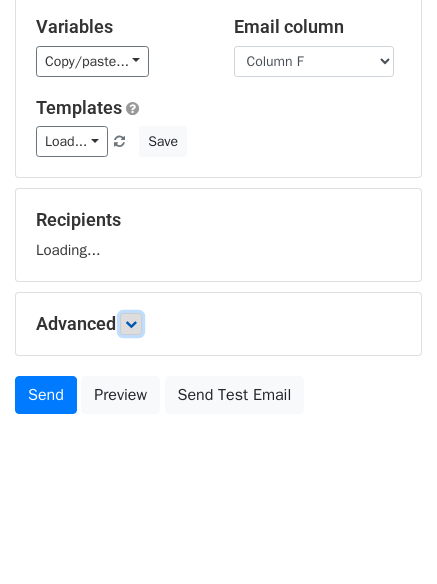 click at bounding box center [131, 324] 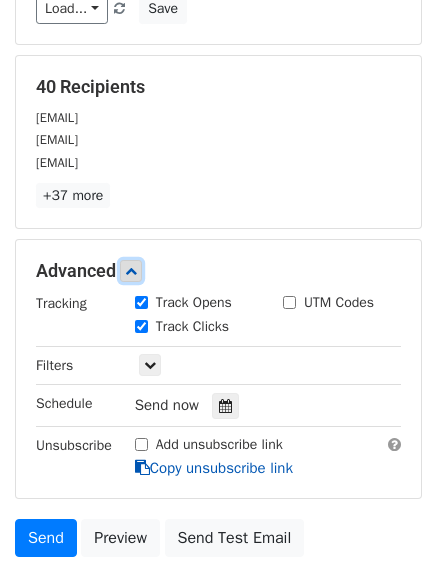 scroll, scrollTop: 348, scrollLeft: 0, axis: vertical 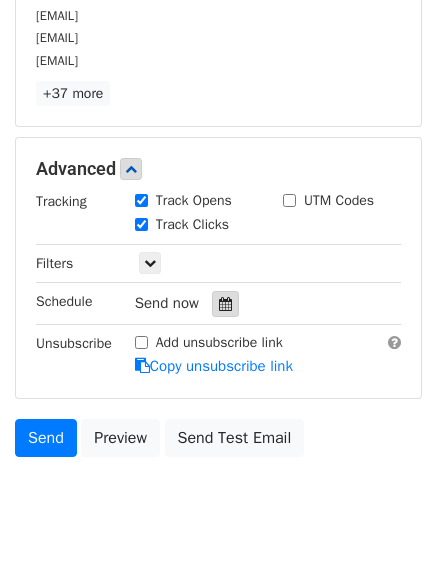 click at bounding box center [225, 304] 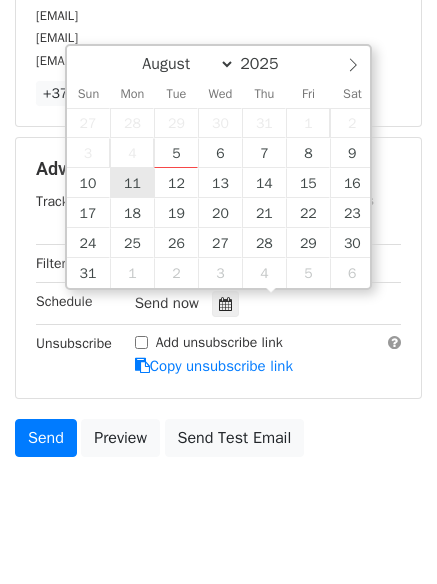 type on "2025-08-11 12:00" 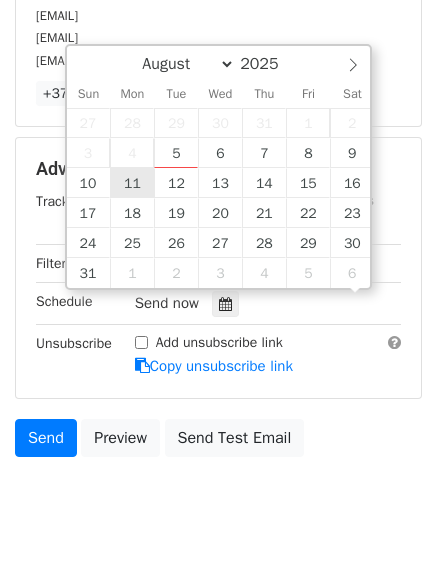 scroll, scrollTop: 1, scrollLeft: 0, axis: vertical 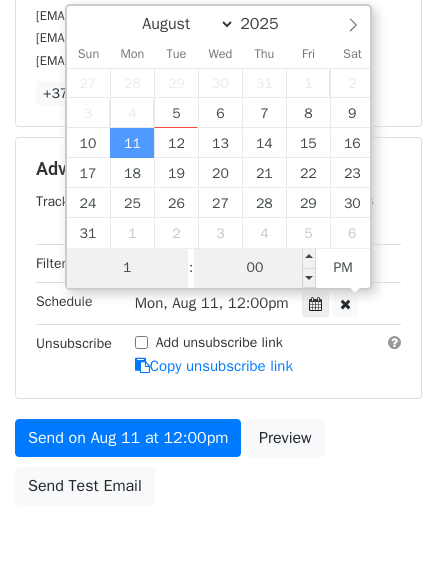 type on "1" 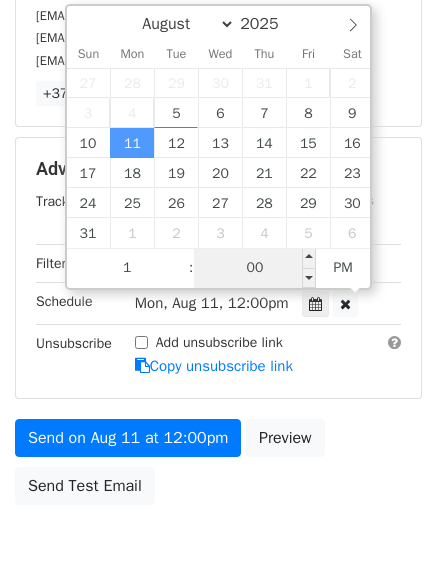 type on "2025-08-11 13:00" 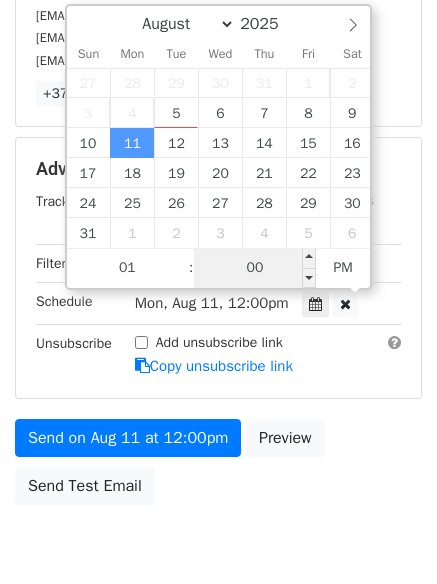 click on "00" at bounding box center [255, 268] 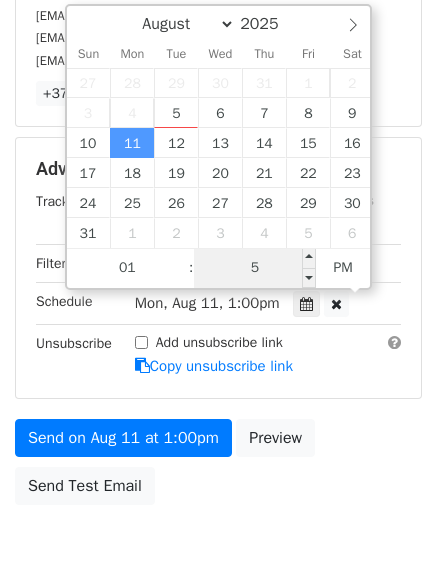 type on "55" 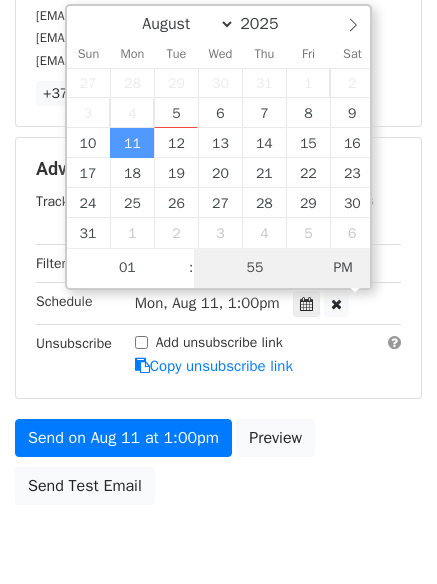type on "[DATE] [TIME]" 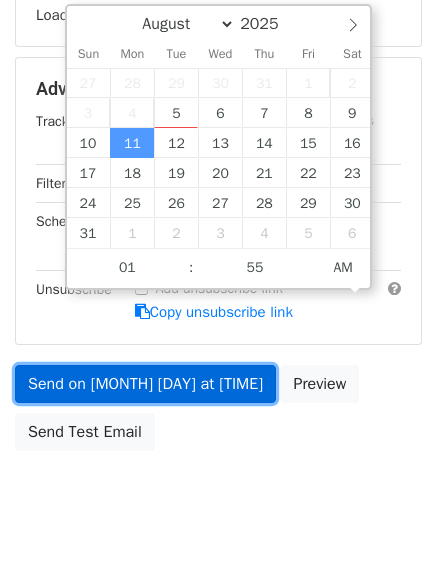 click on "Send on [MONTH] [DAY] at [TIME]" at bounding box center [145, 384] 